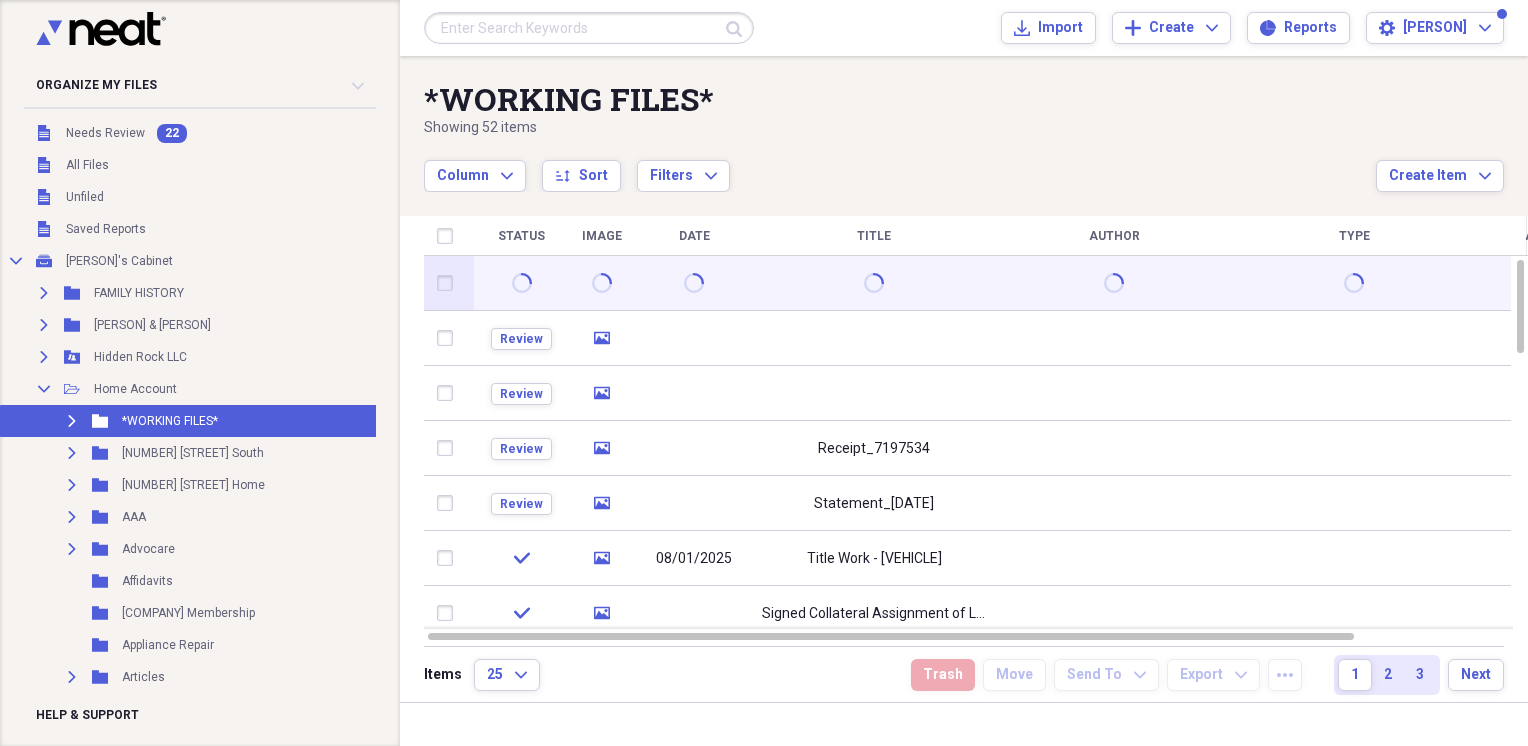 scroll, scrollTop: 0, scrollLeft: 0, axis: both 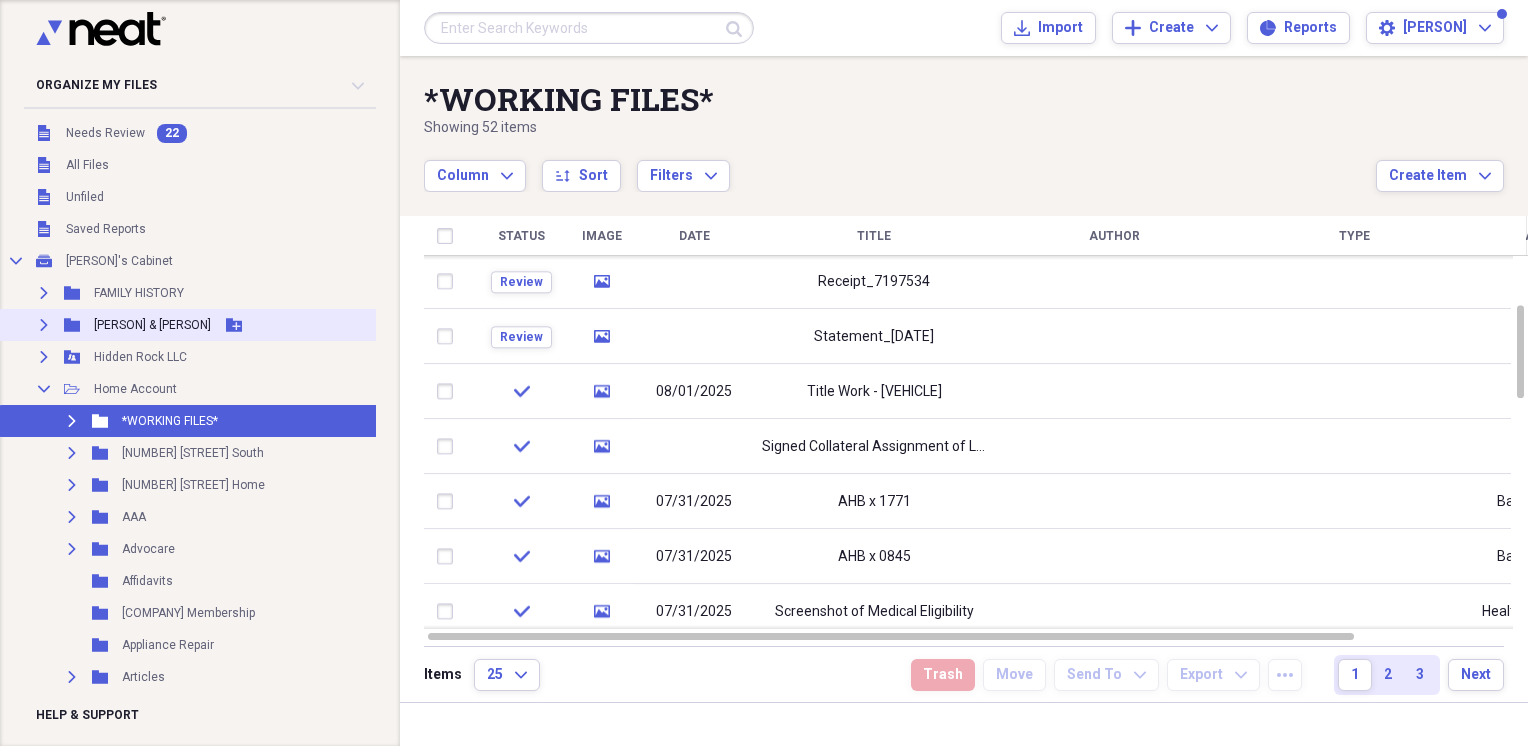 click on "Expand" 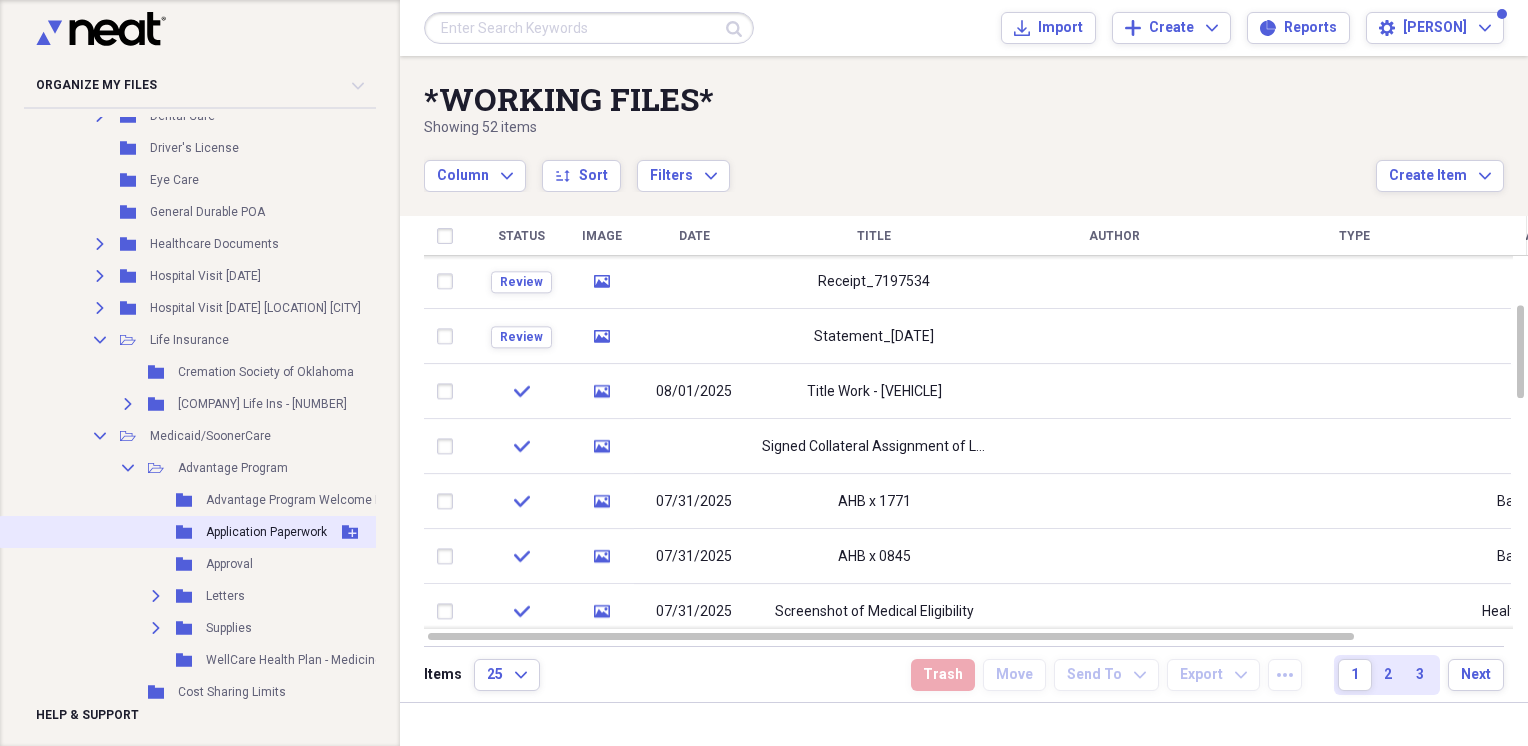 scroll, scrollTop: 3000, scrollLeft: 0, axis: vertical 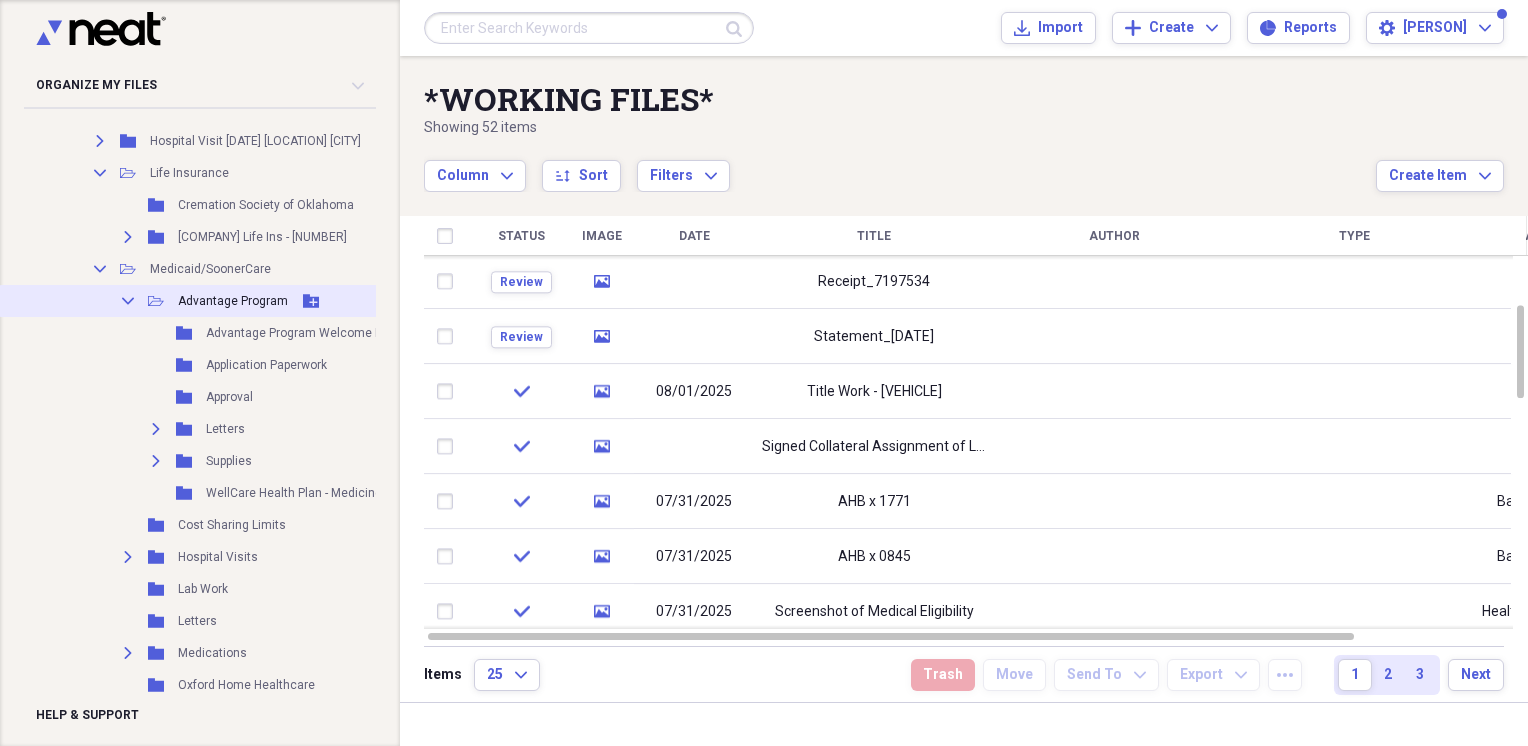click 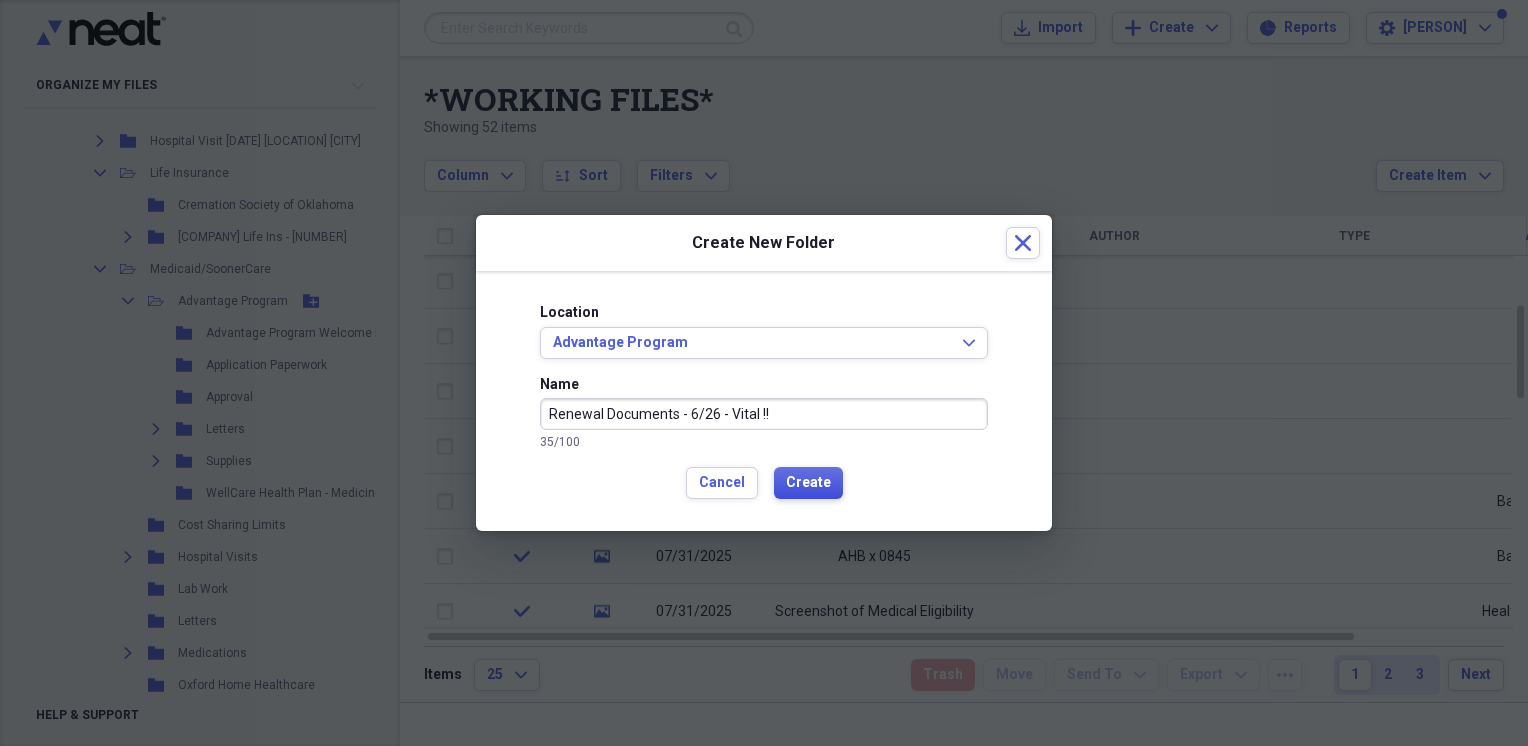 type on "Renewal Documents - 6/26 - Vital !!" 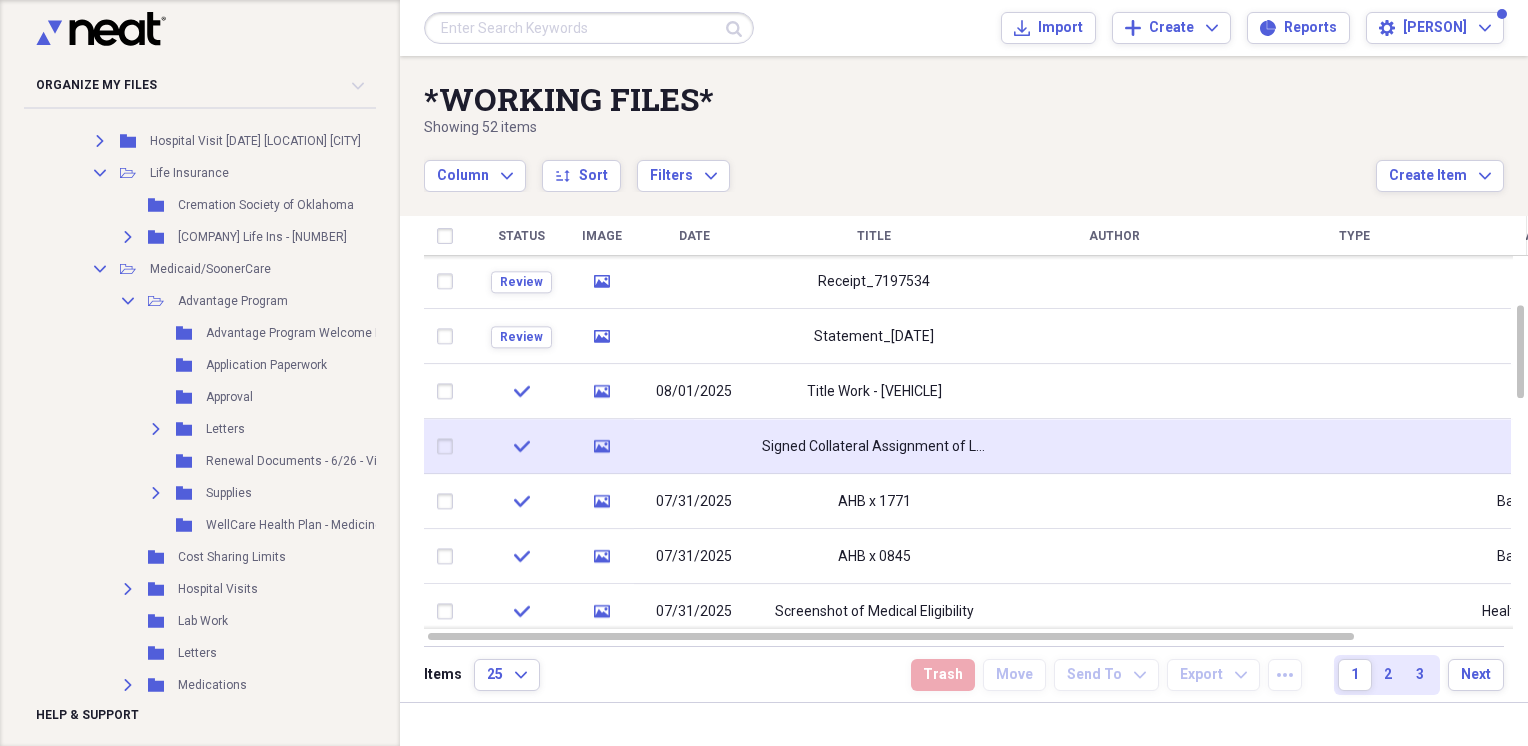 click at bounding box center [449, 447] 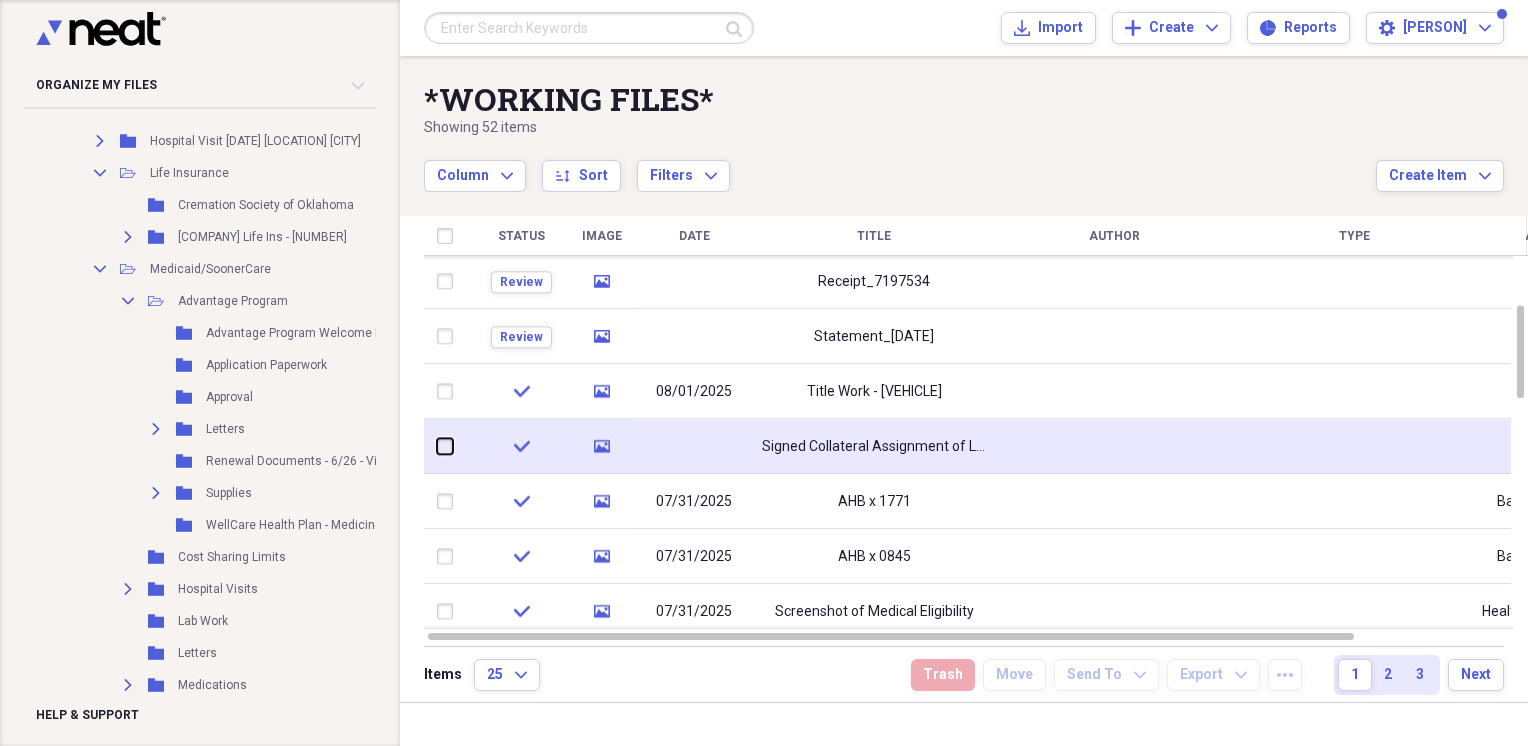 click at bounding box center (437, 446) 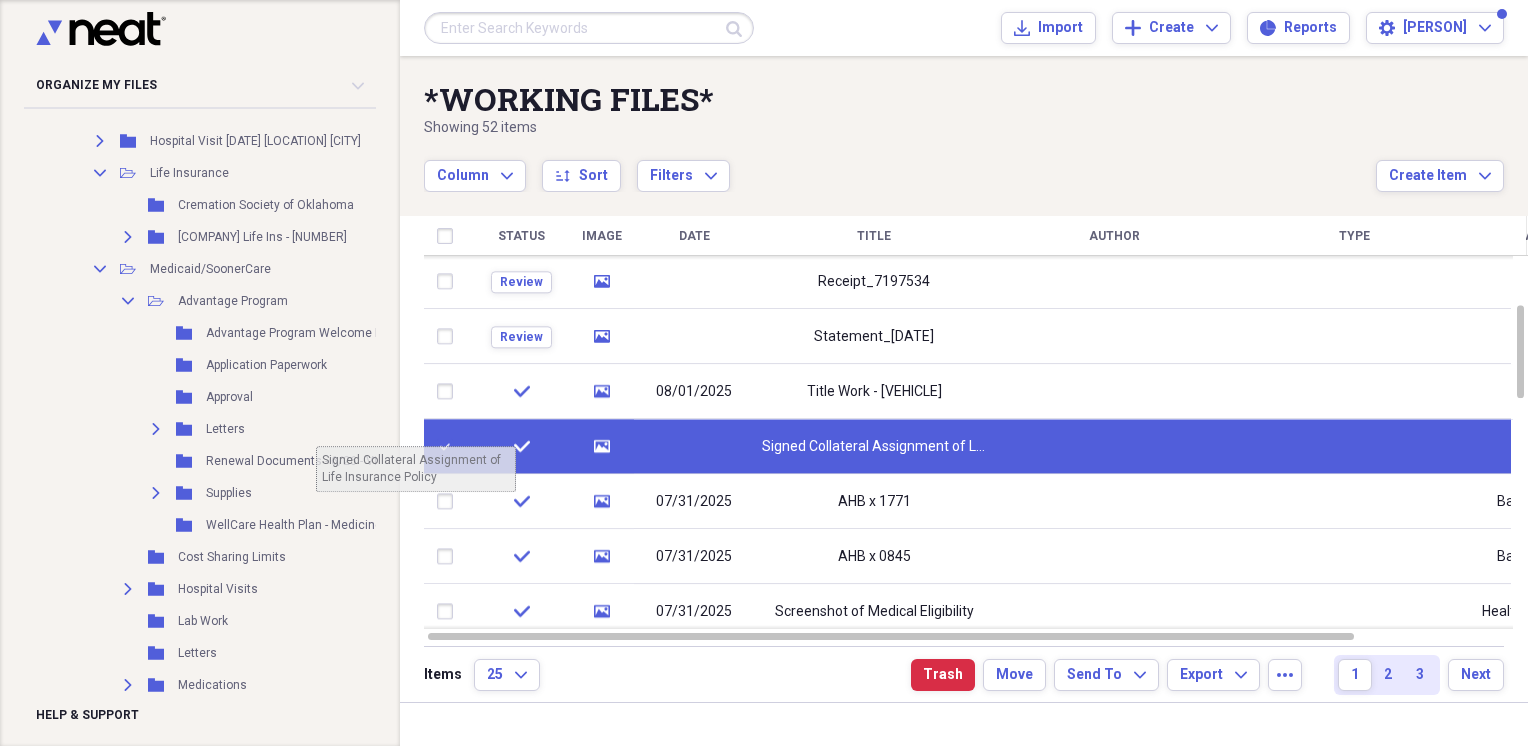 scroll, scrollTop: 3000, scrollLeft: 103, axis: both 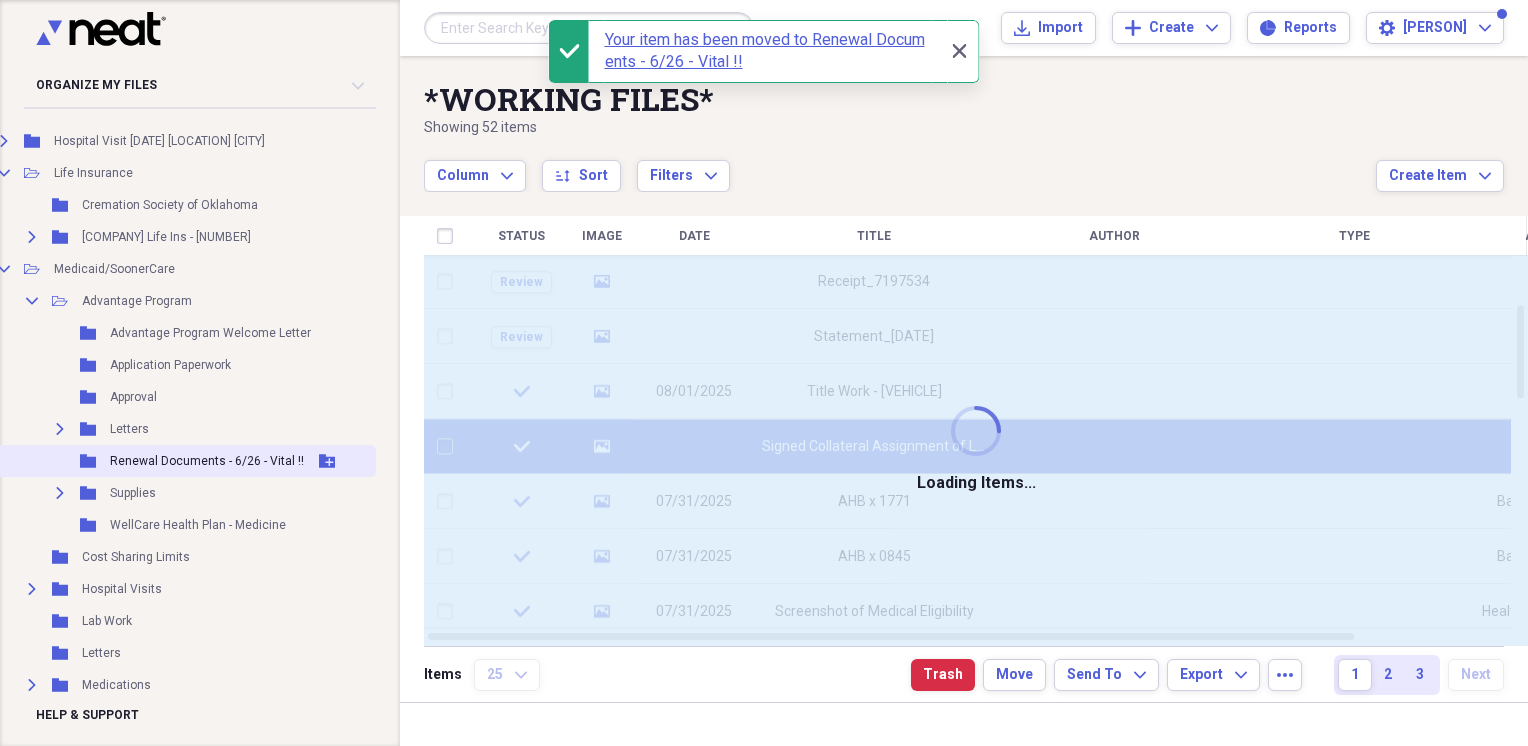 checkbox on "false" 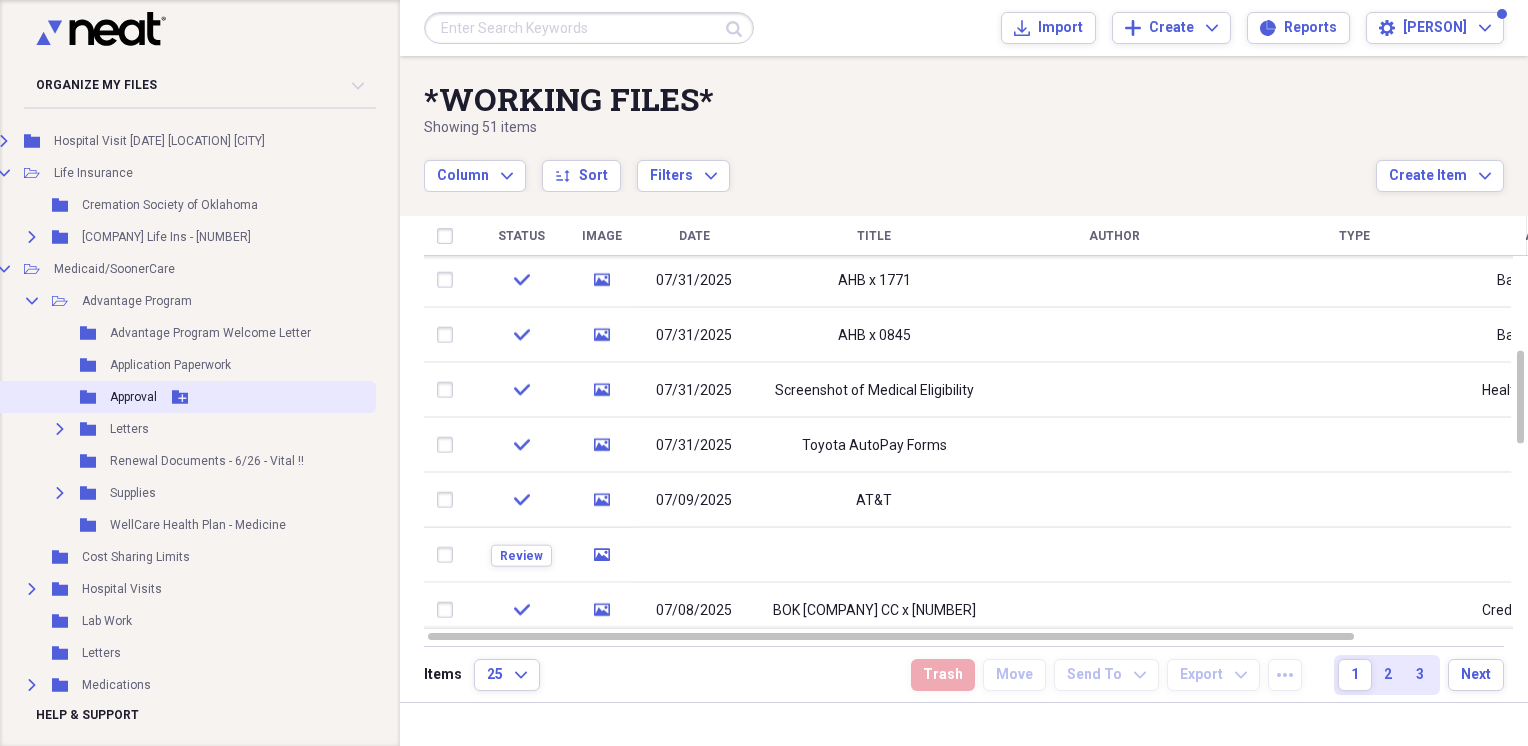 click on "Approval" at bounding box center (133, 397) 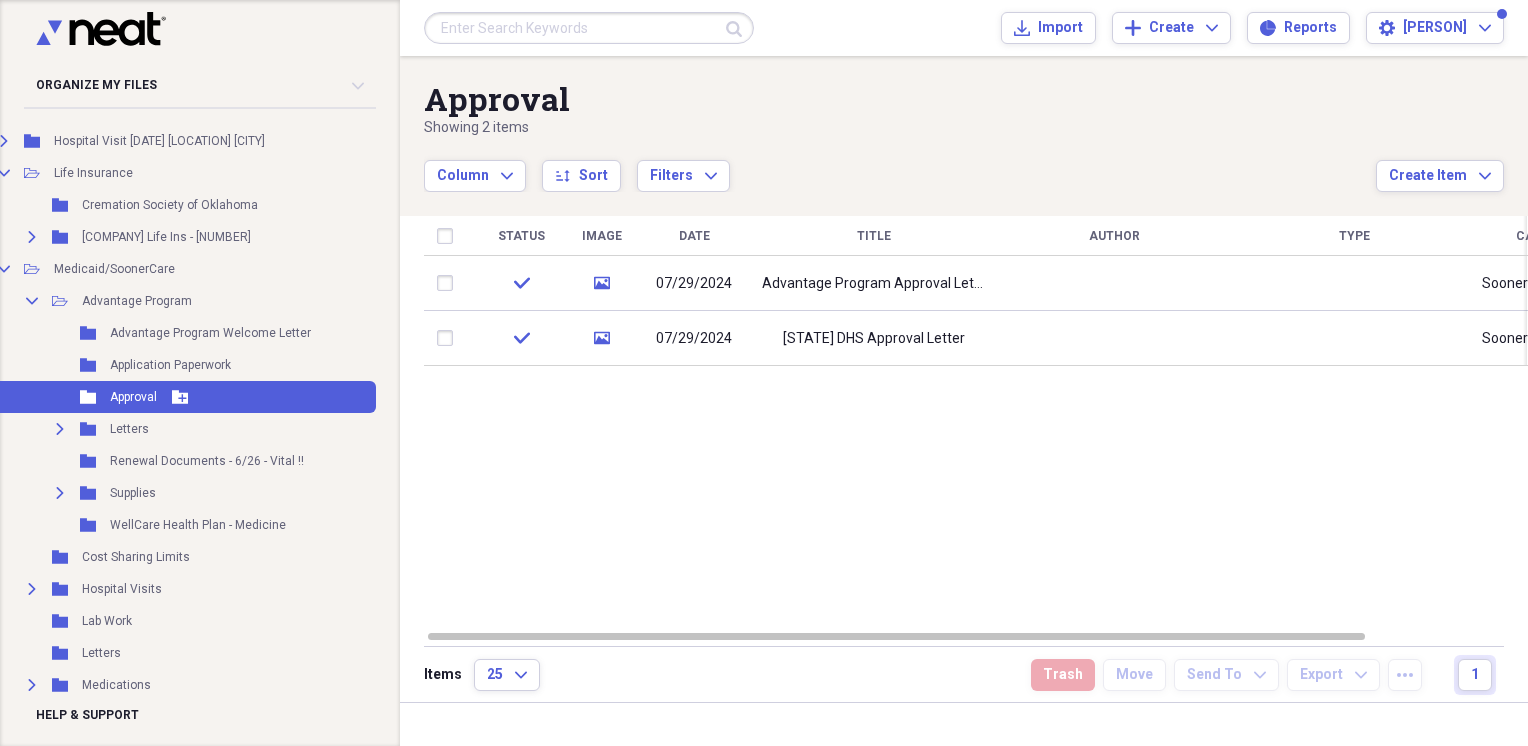 click on "Approval" at bounding box center (133, 397) 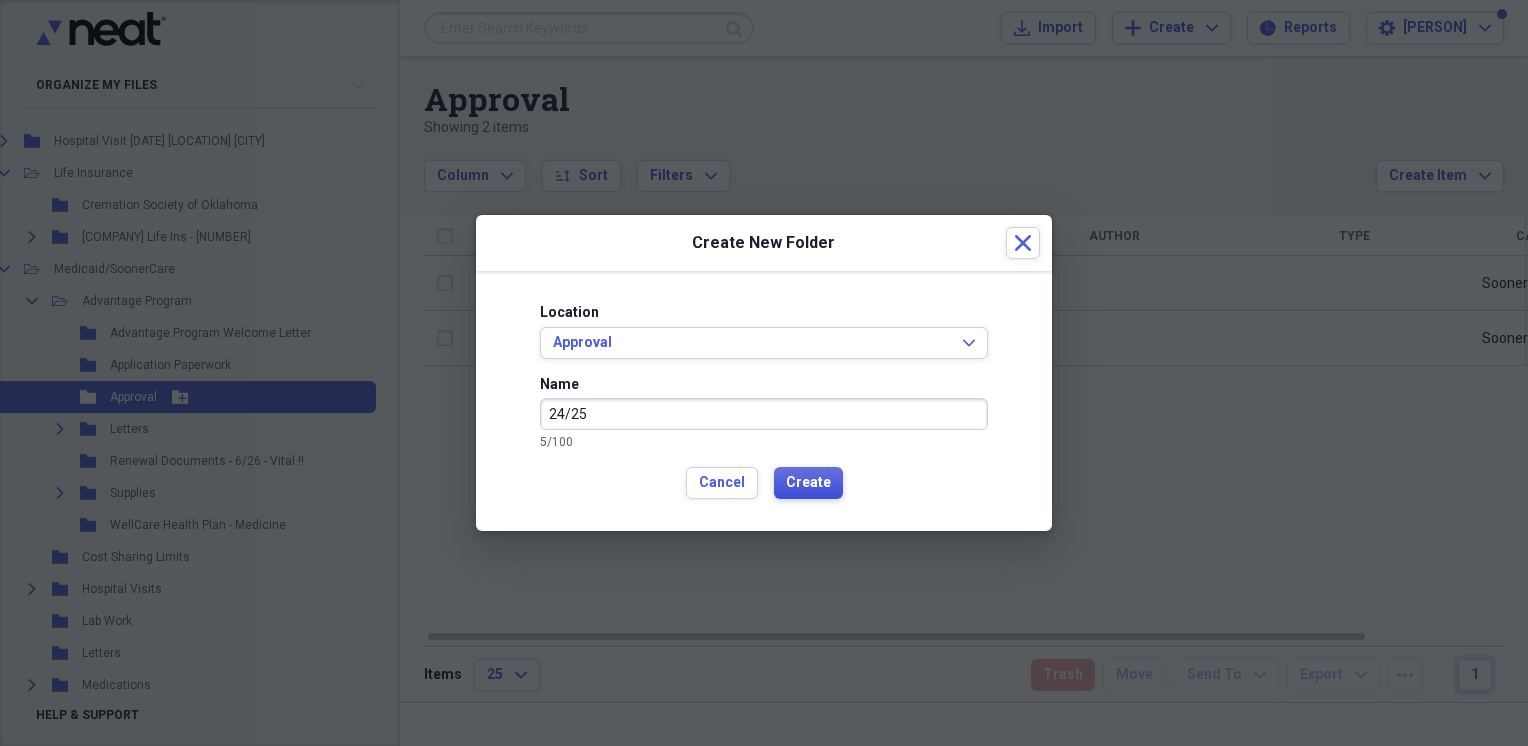 type on "24/25" 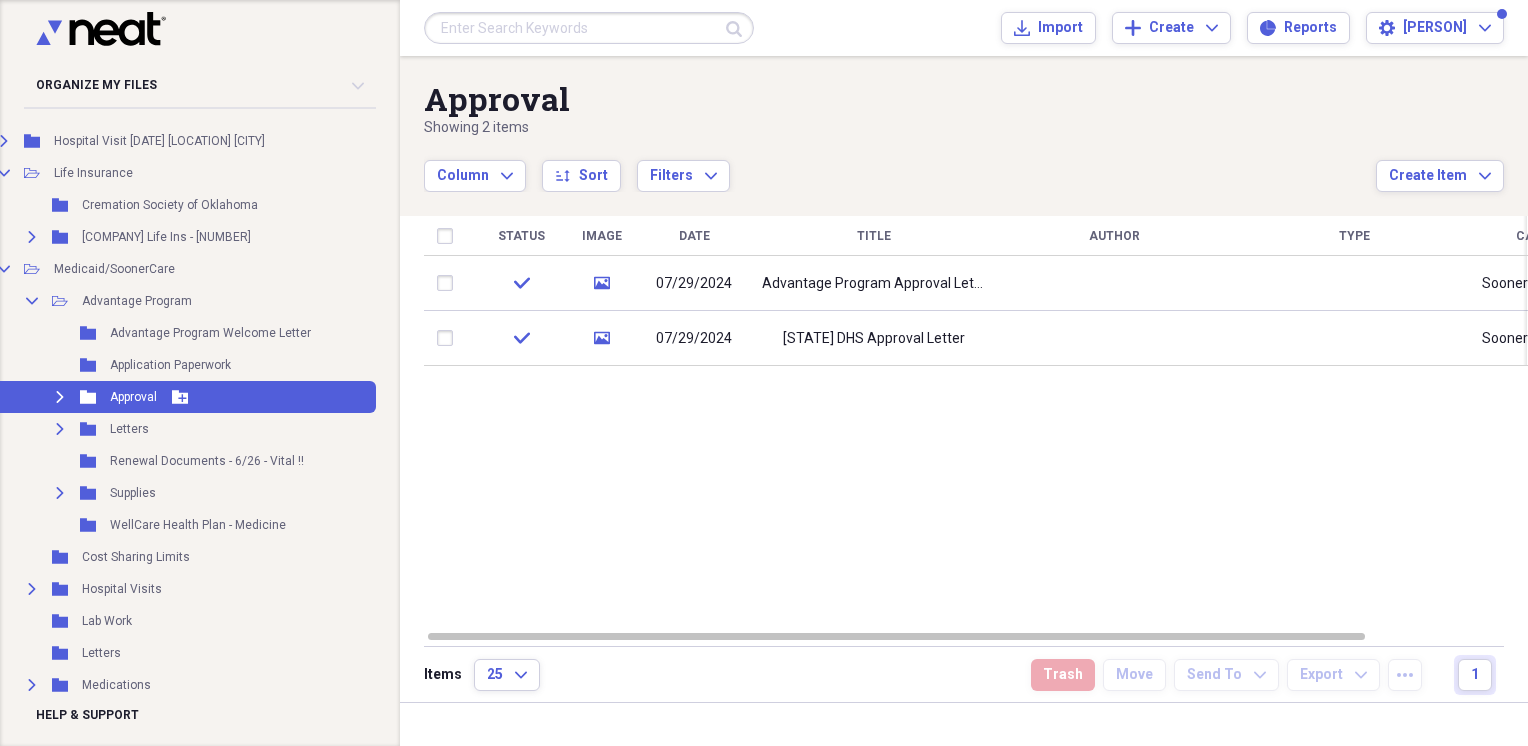 click on "Expand" 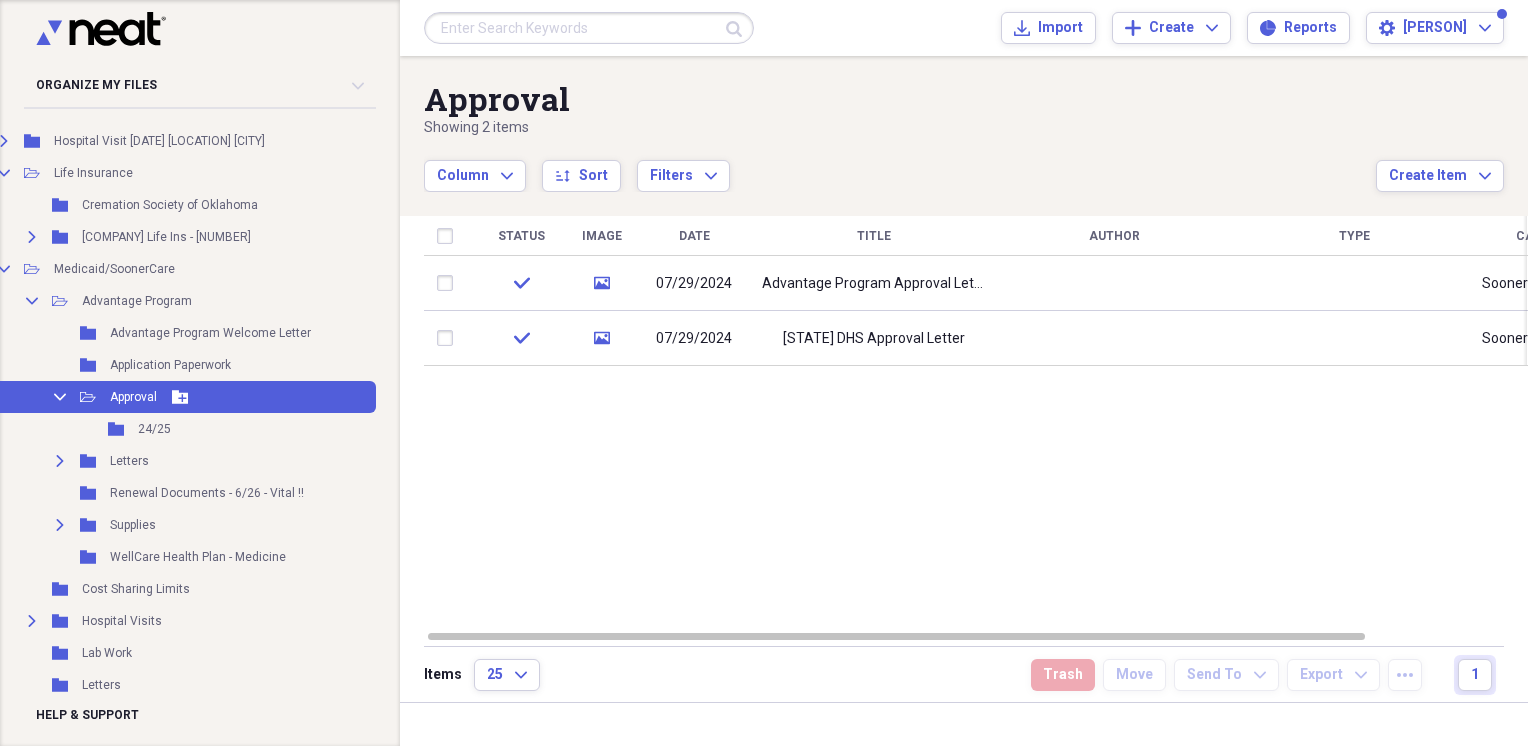 click 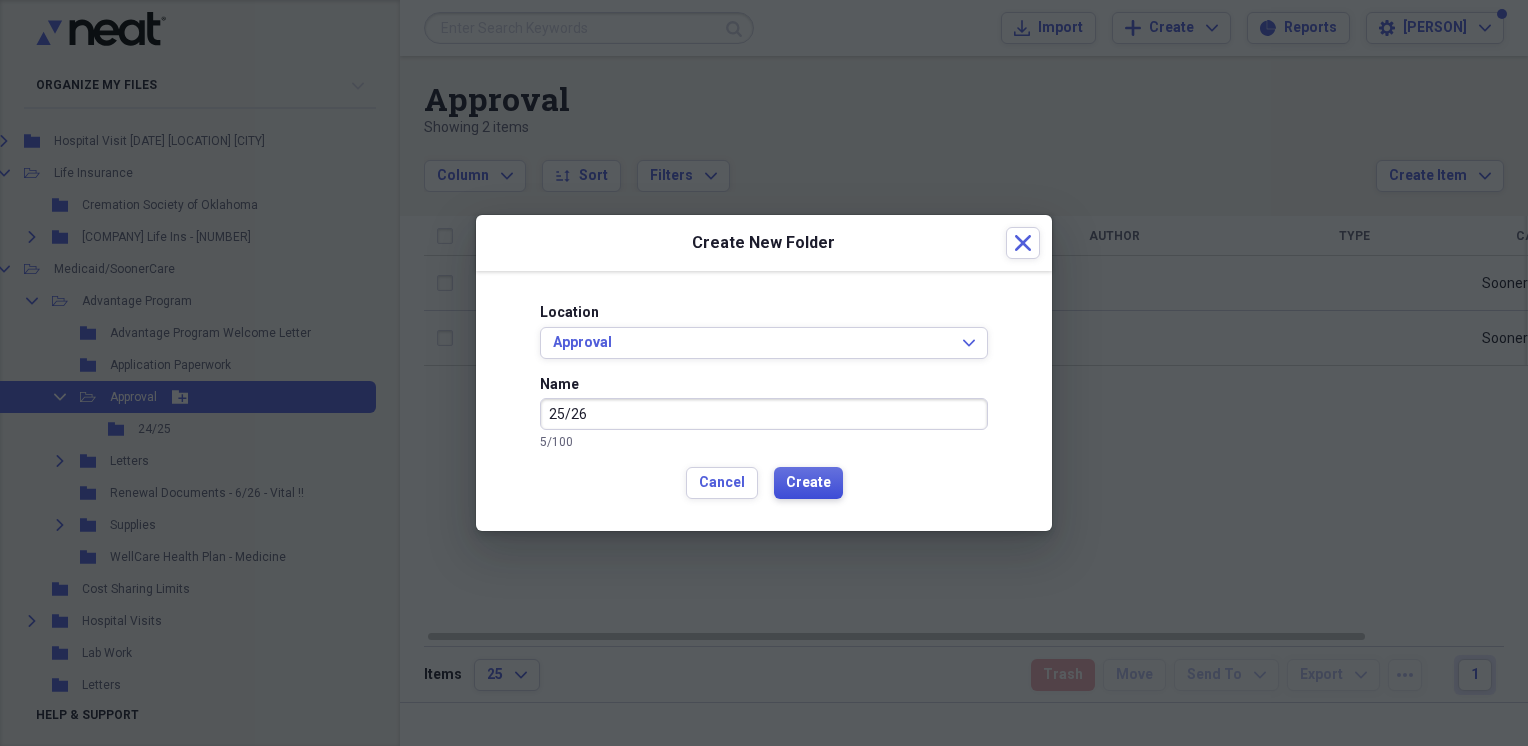 type on "25/26" 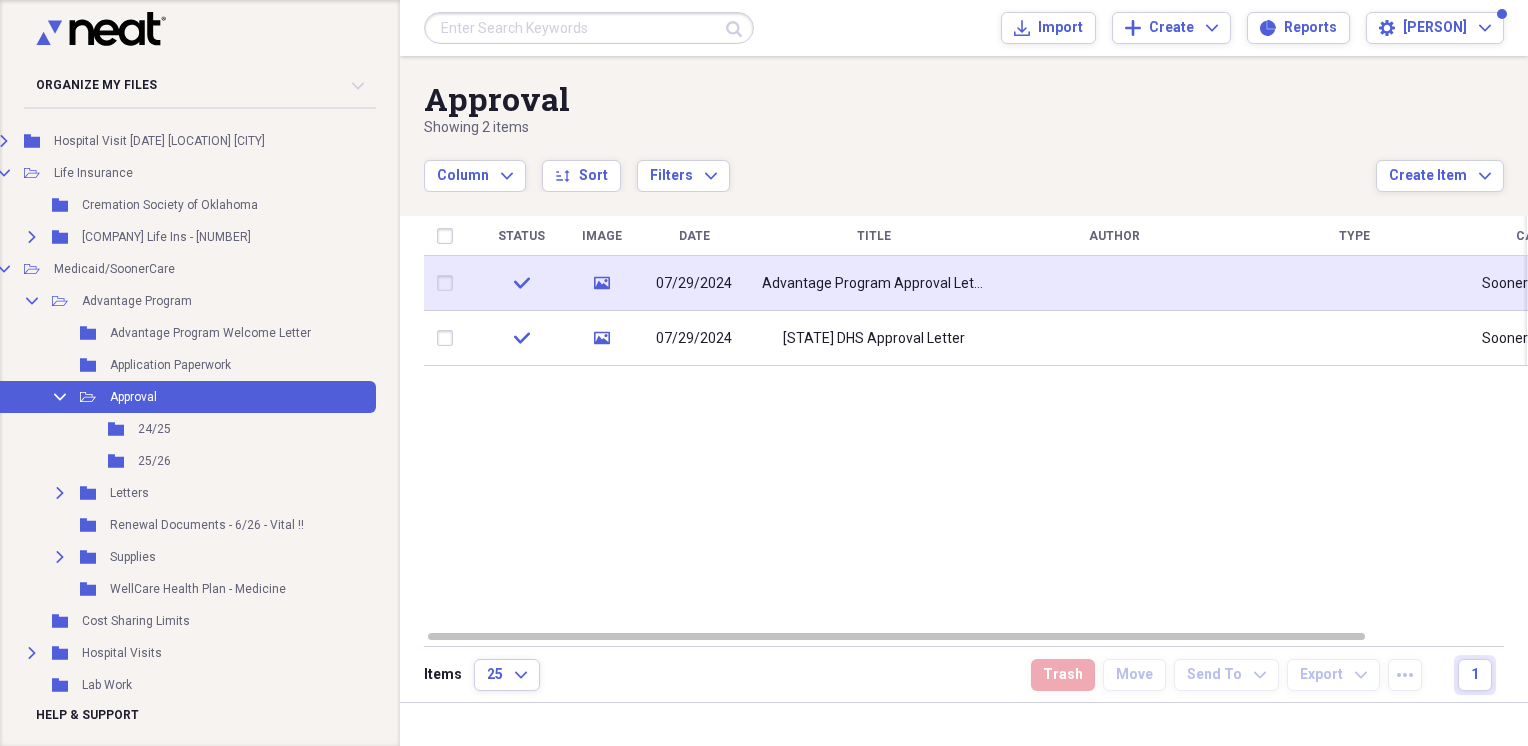 click at bounding box center [449, 283] 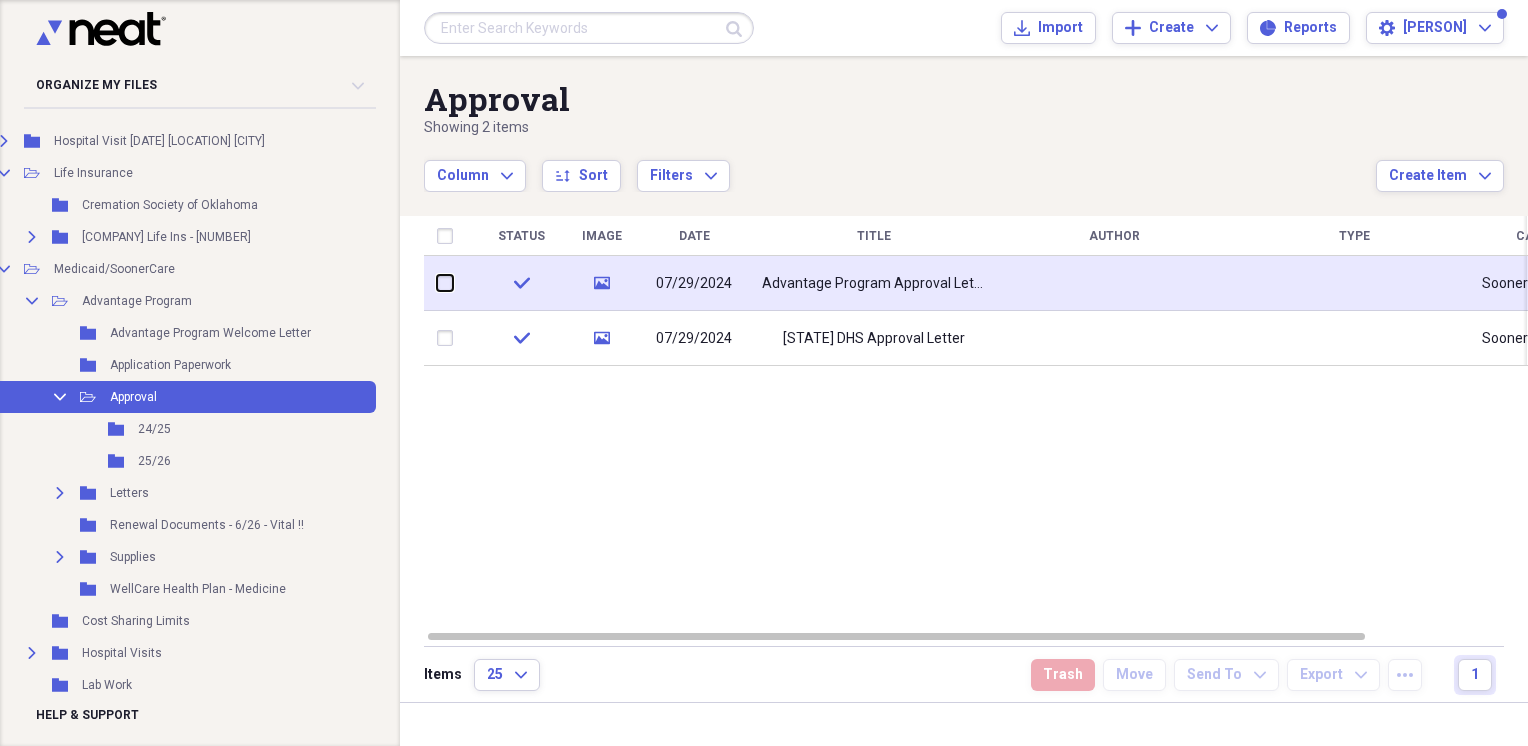 click at bounding box center (437, 283) 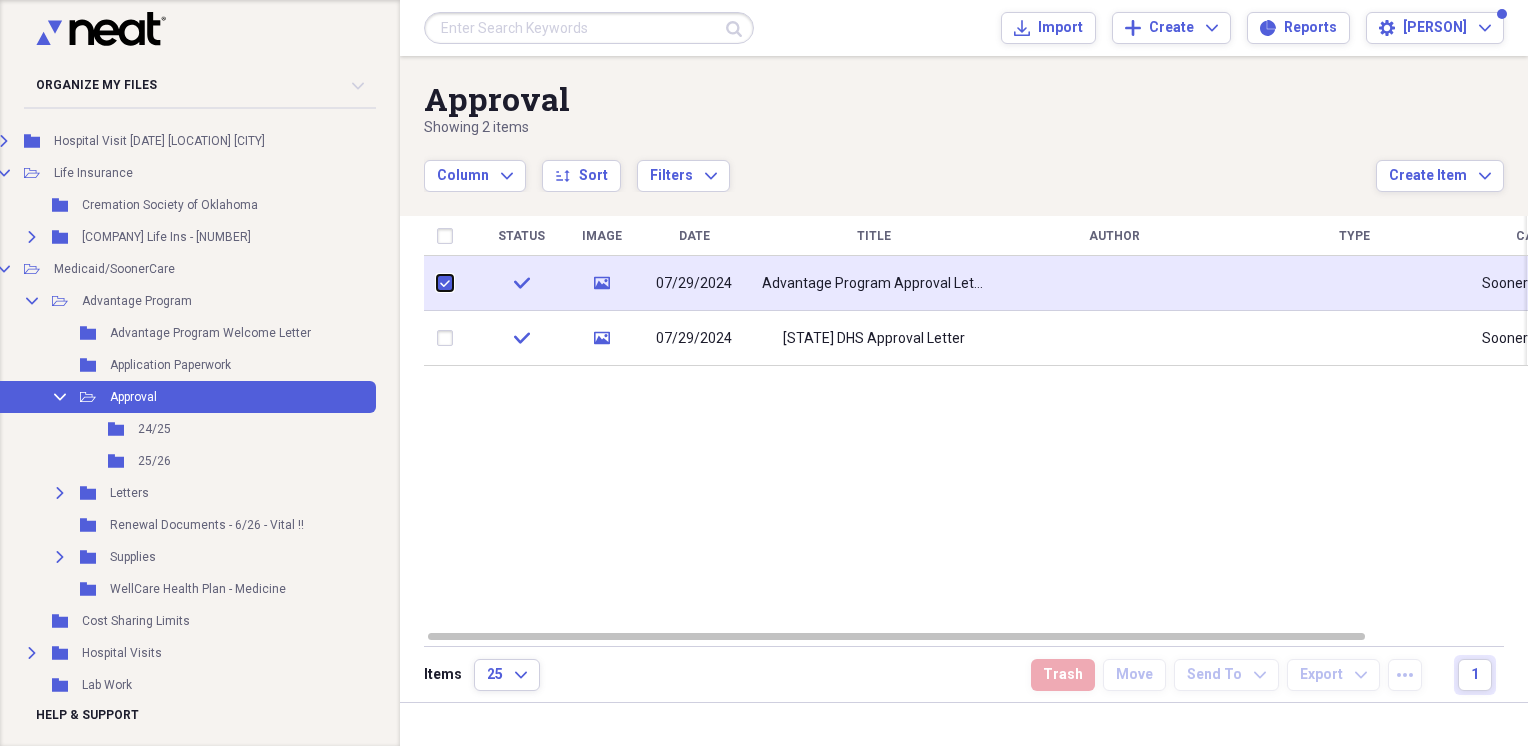 checkbox on "true" 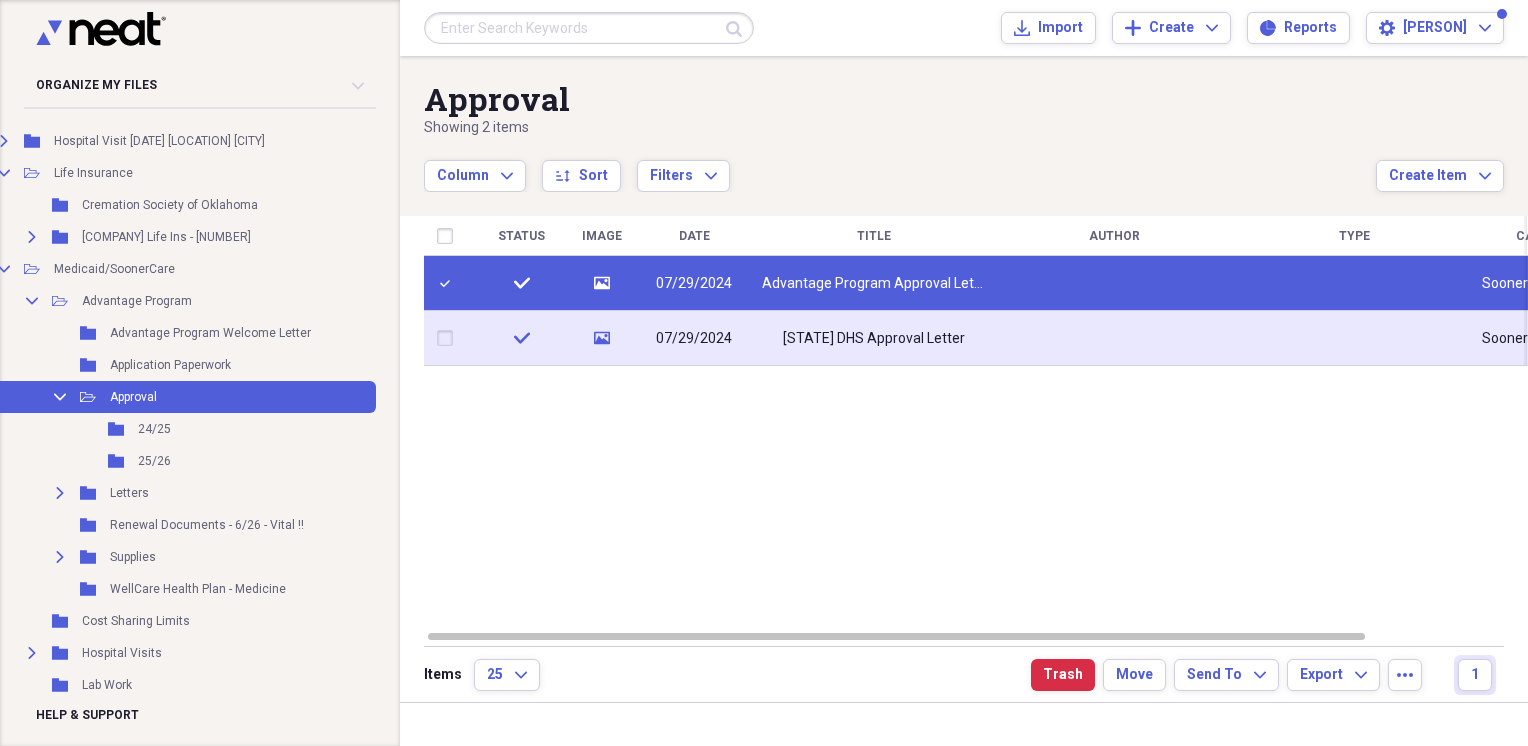 click at bounding box center (449, 338) 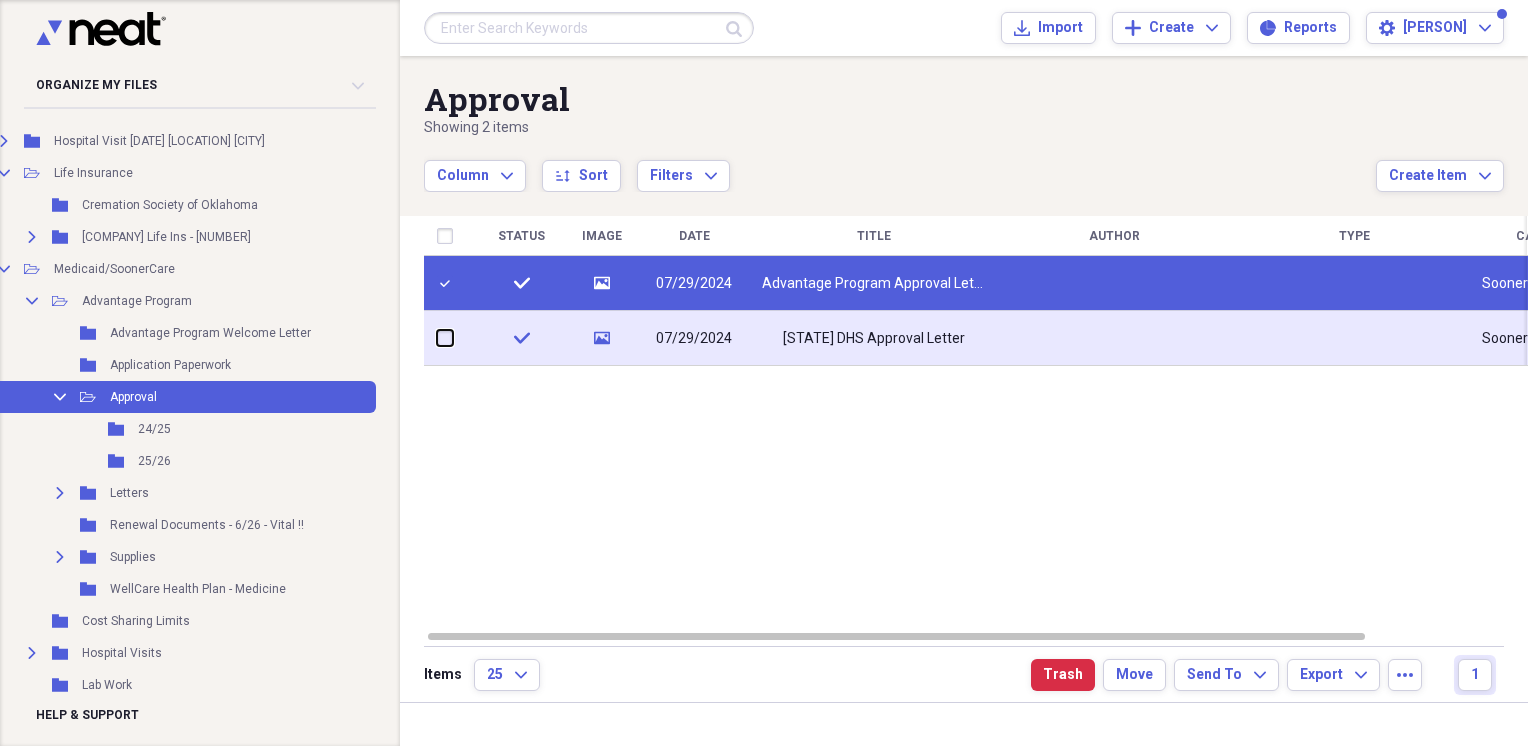 click at bounding box center (437, 338) 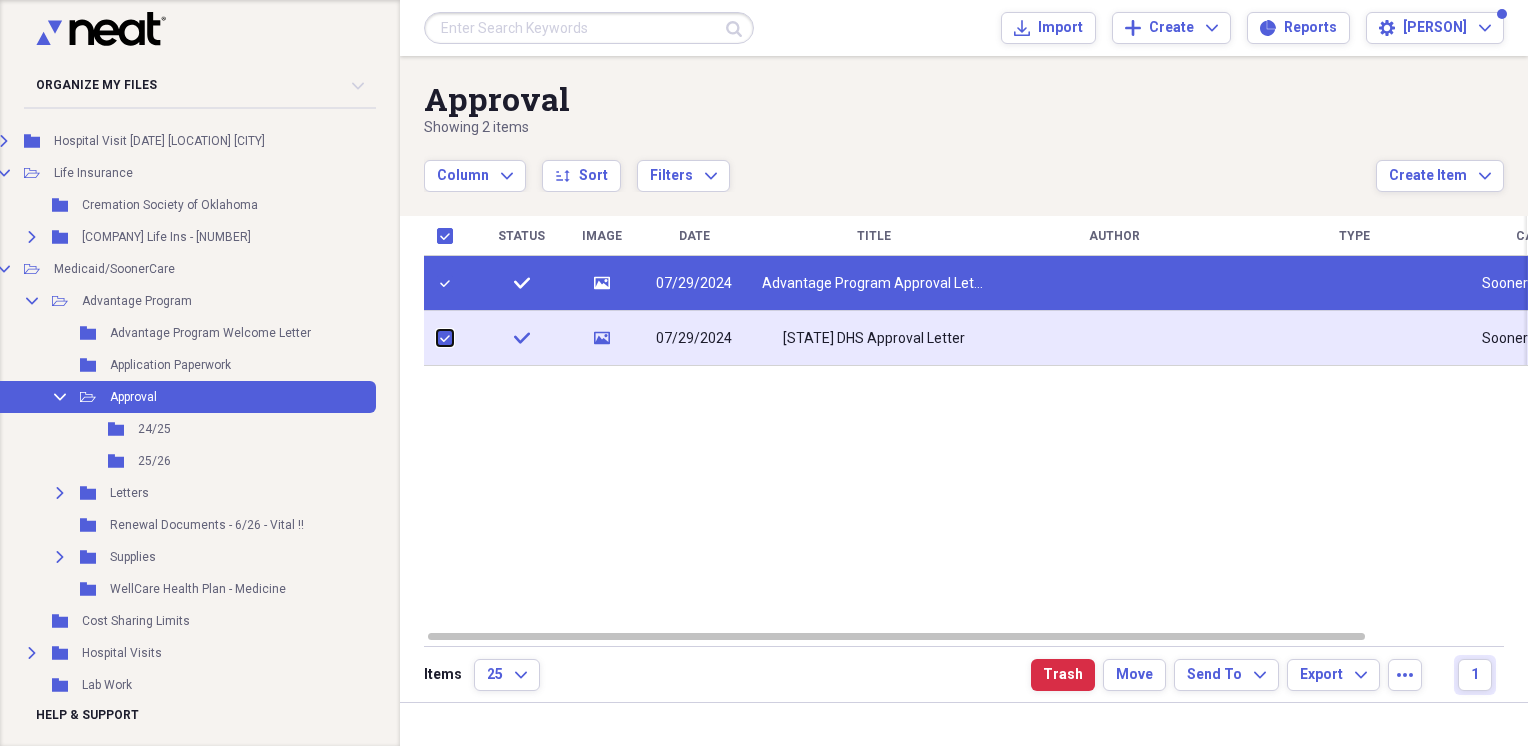checkbox on "true" 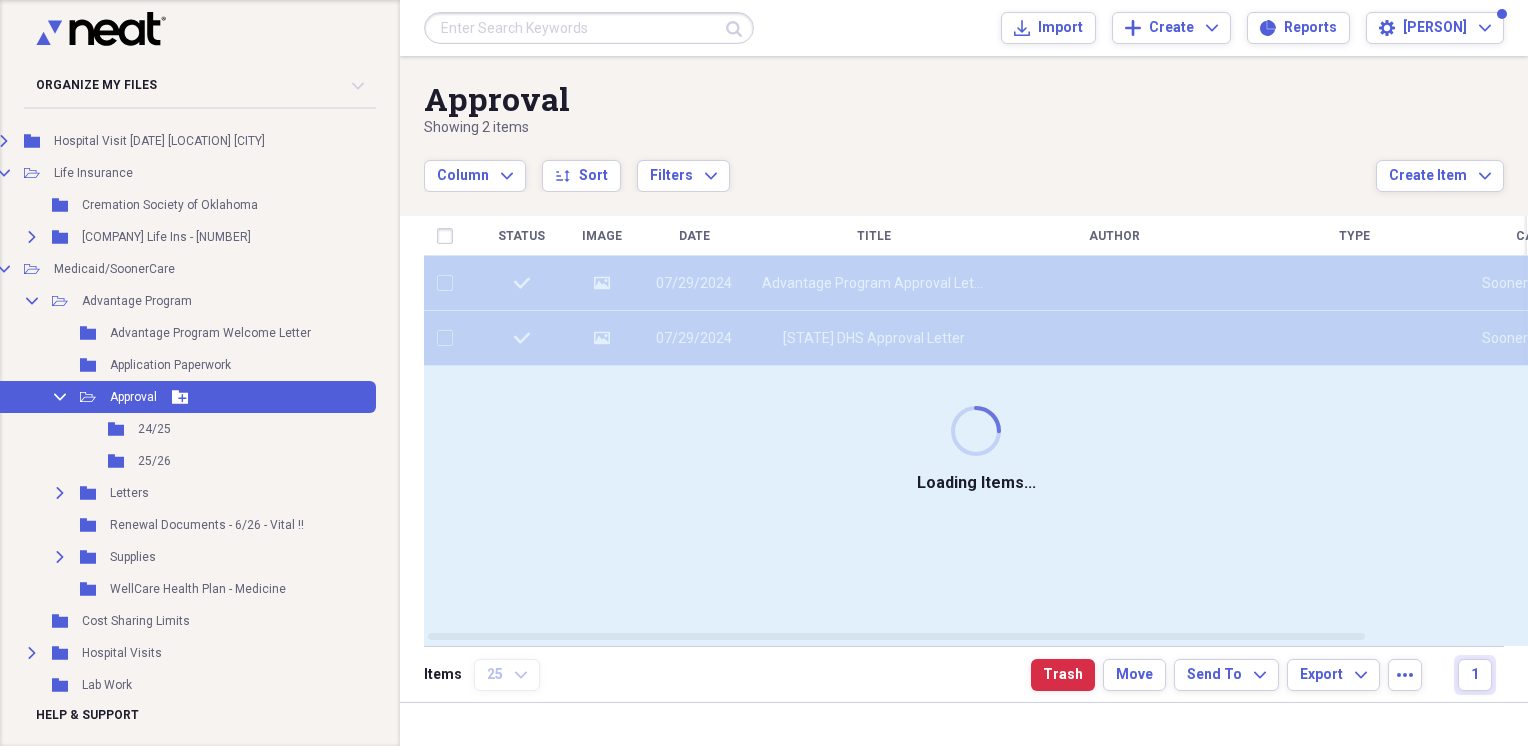 checkbox on "false" 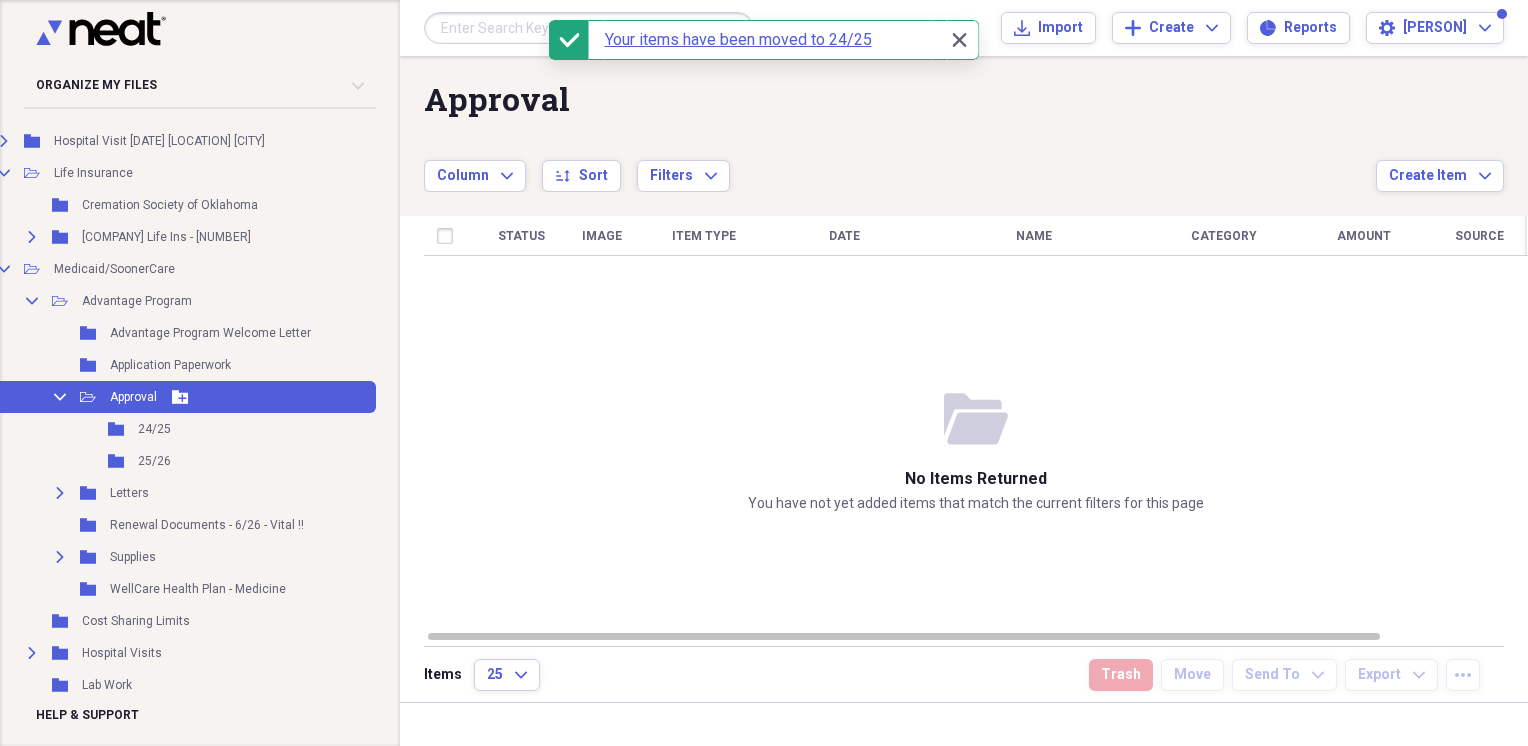 click on "Collapse" 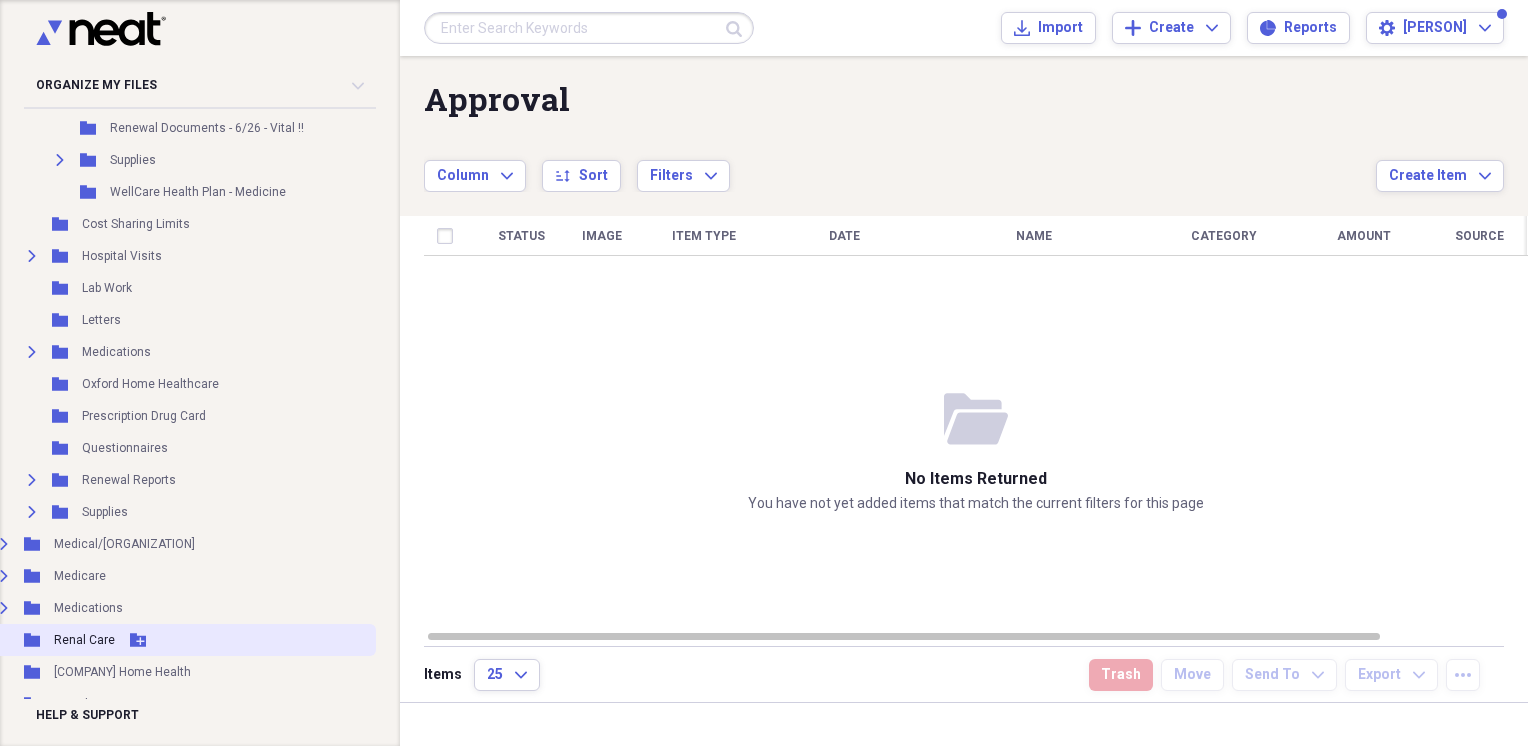 scroll, scrollTop: 3666, scrollLeft: 103, axis: both 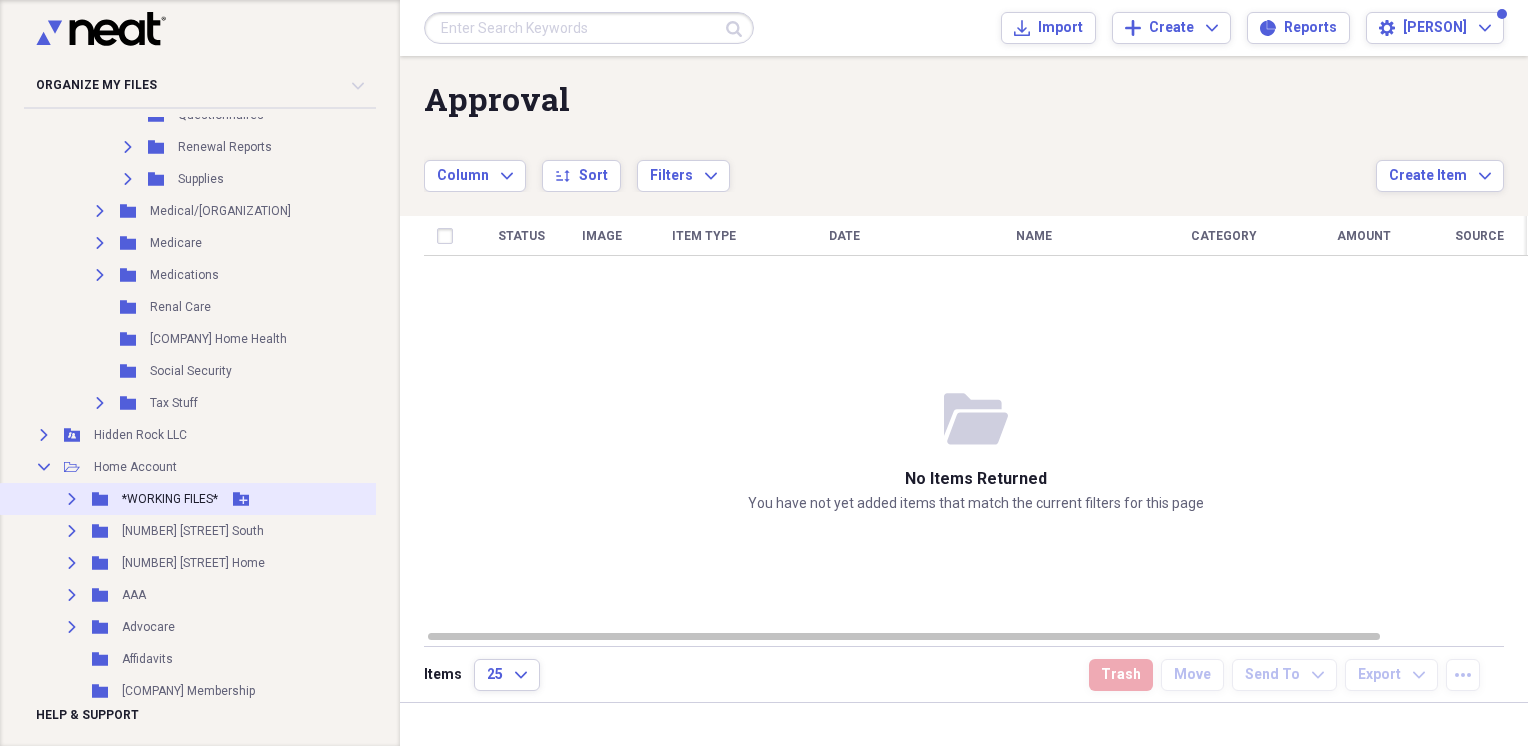 click on "Expand Folder *WORKING FILES* Add Folder" at bounding box center [234, 499] 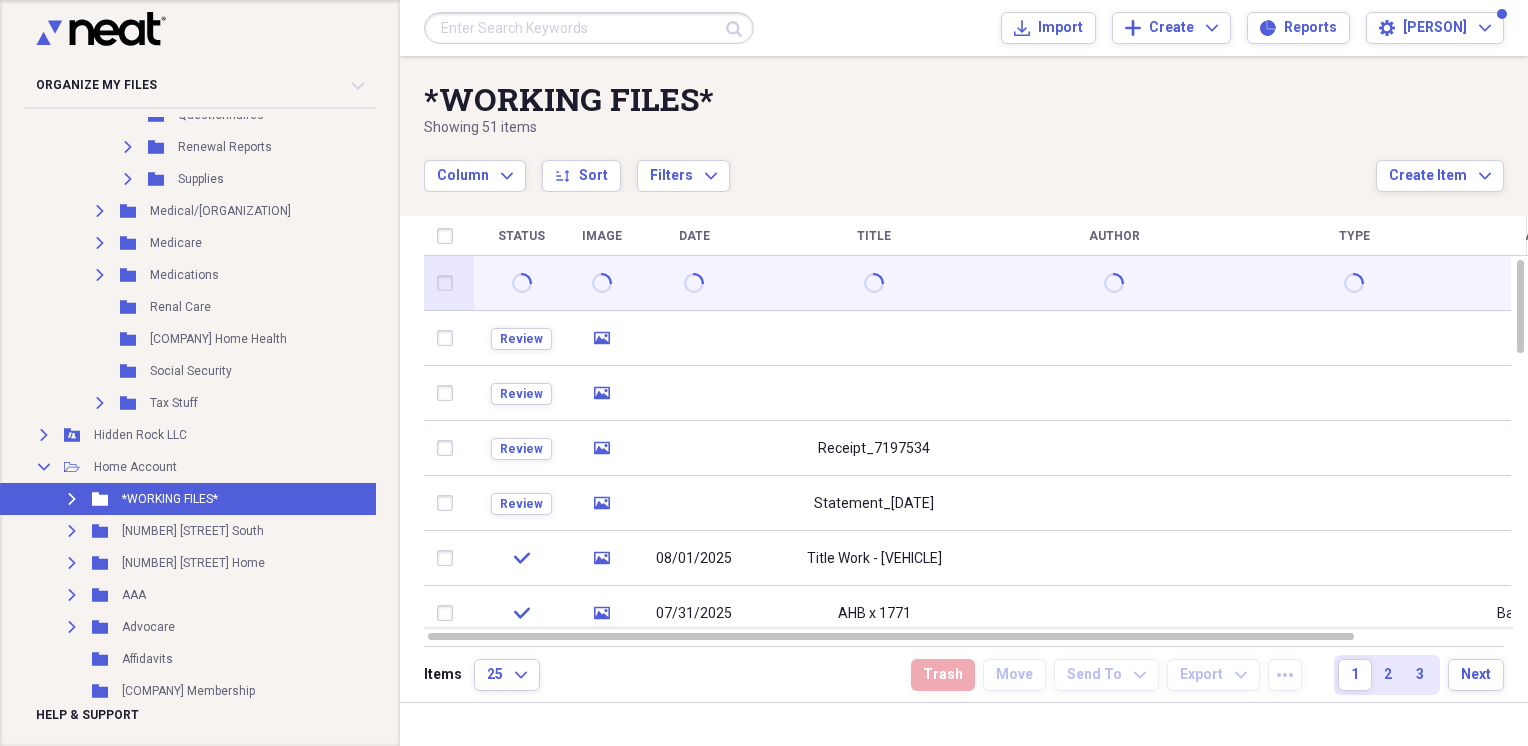 click at bounding box center (449, 283) 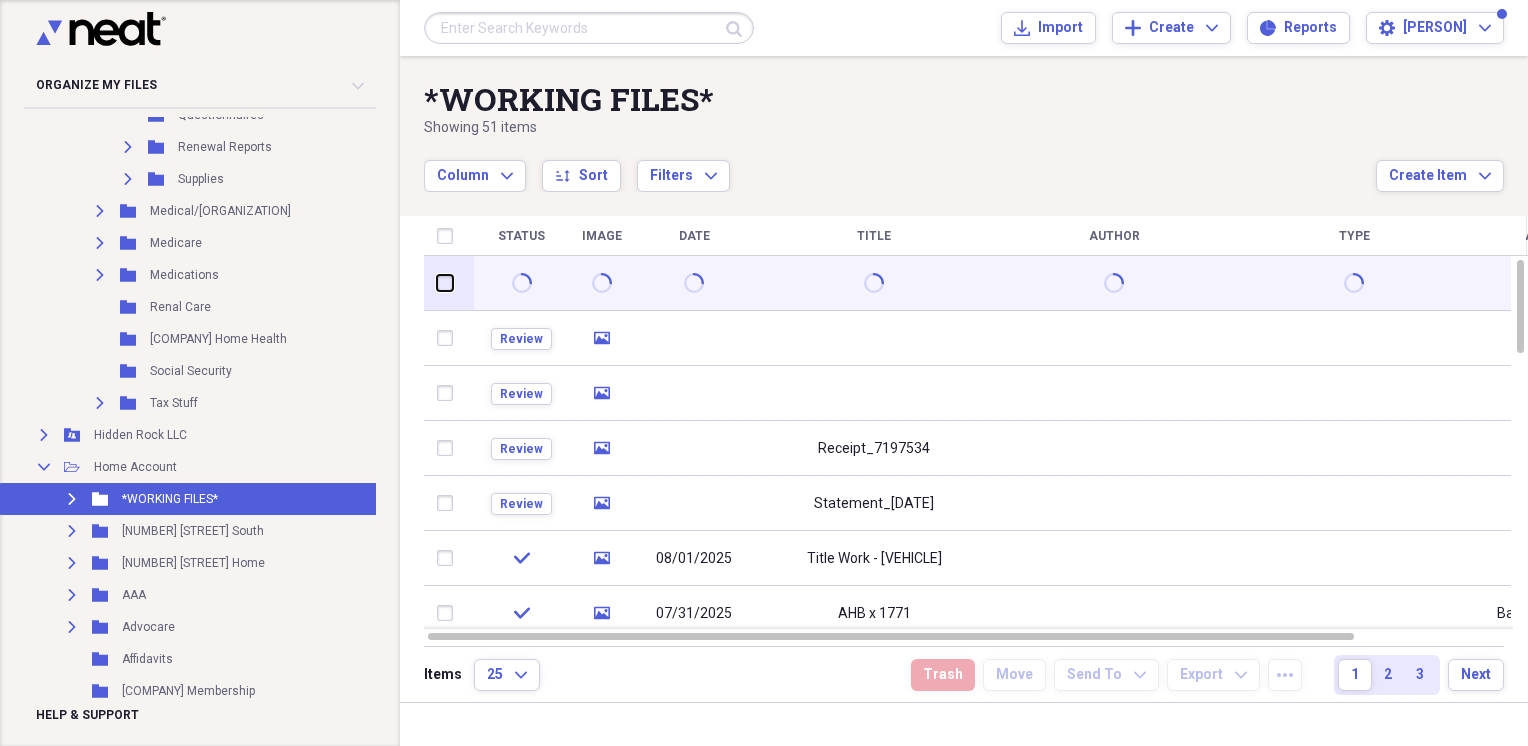 click at bounding box center (437, 283) 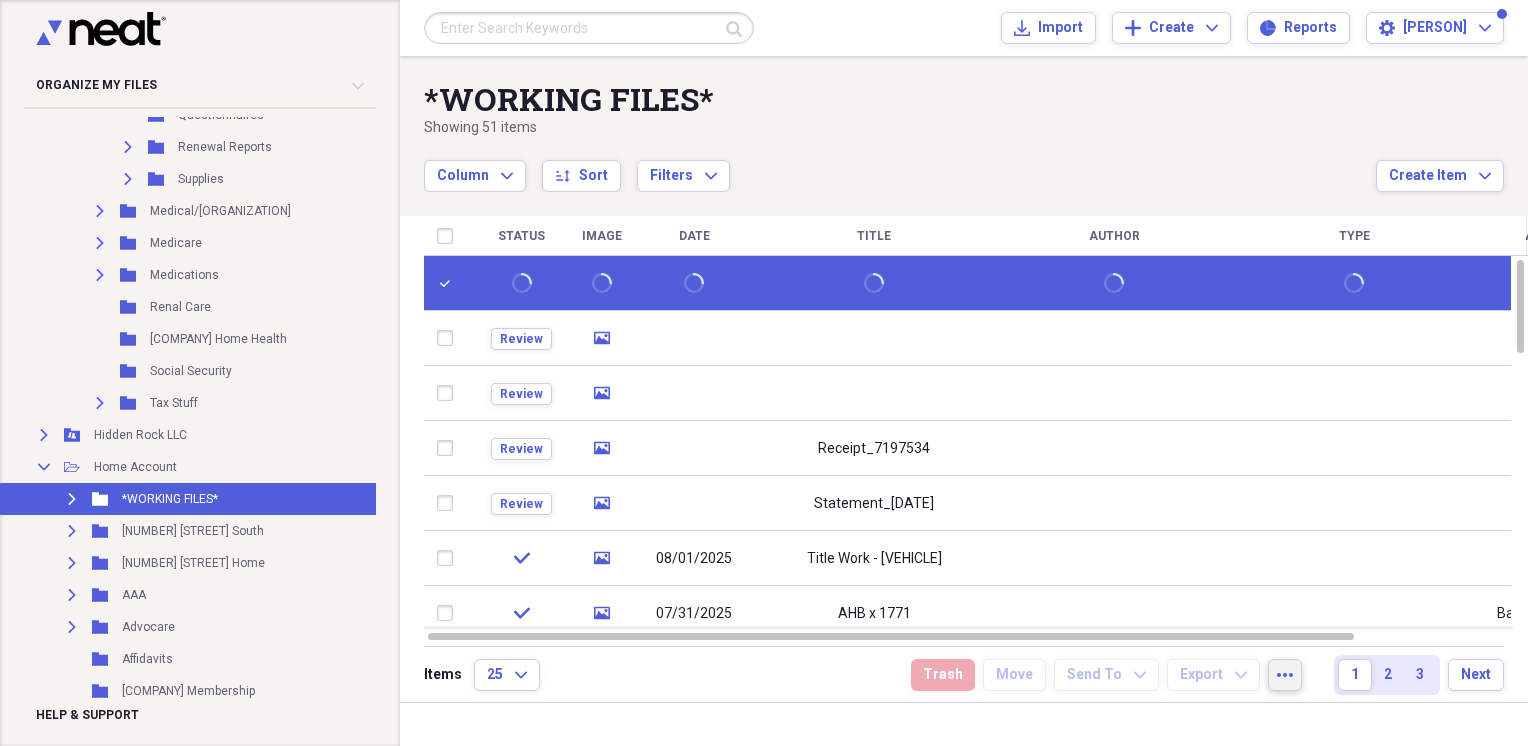 click on "more" 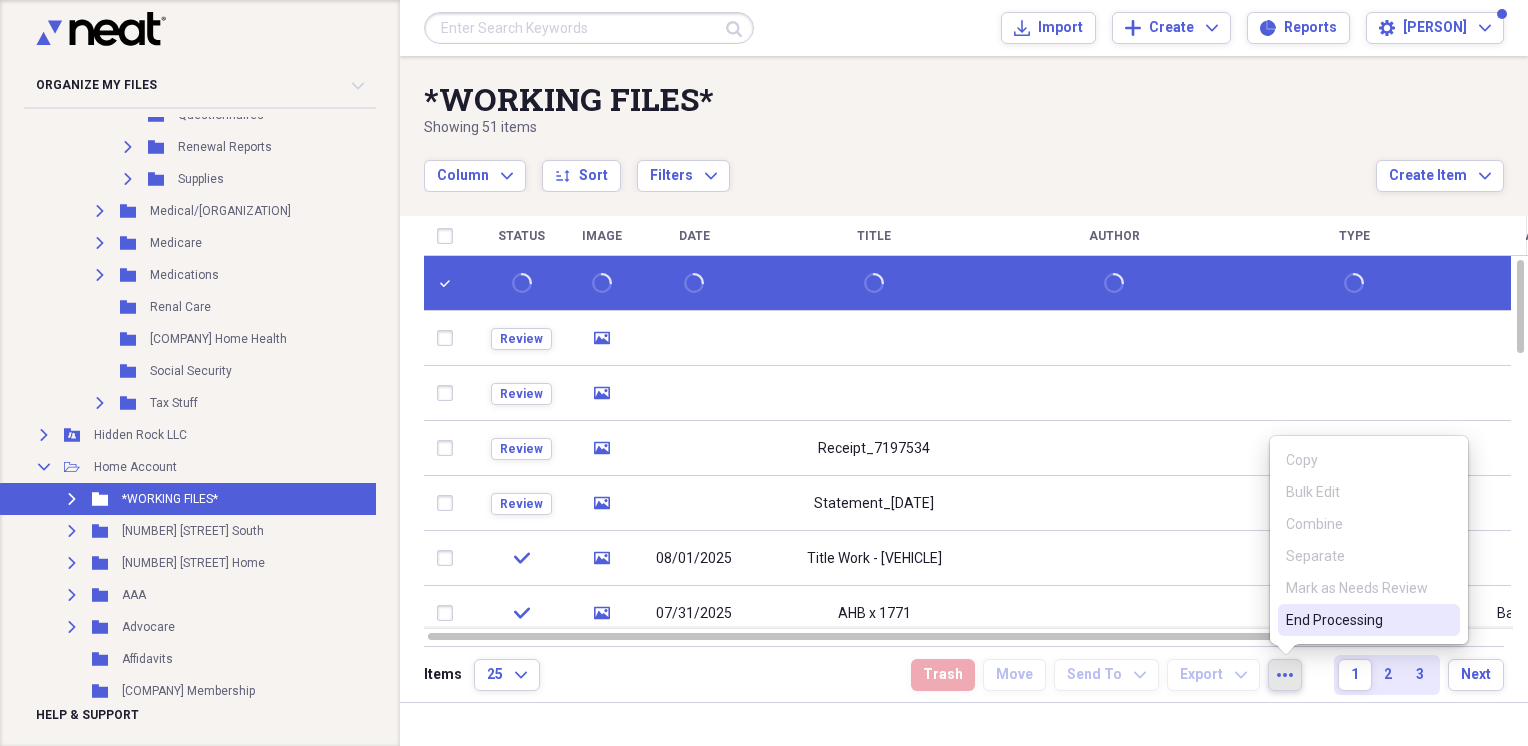 click 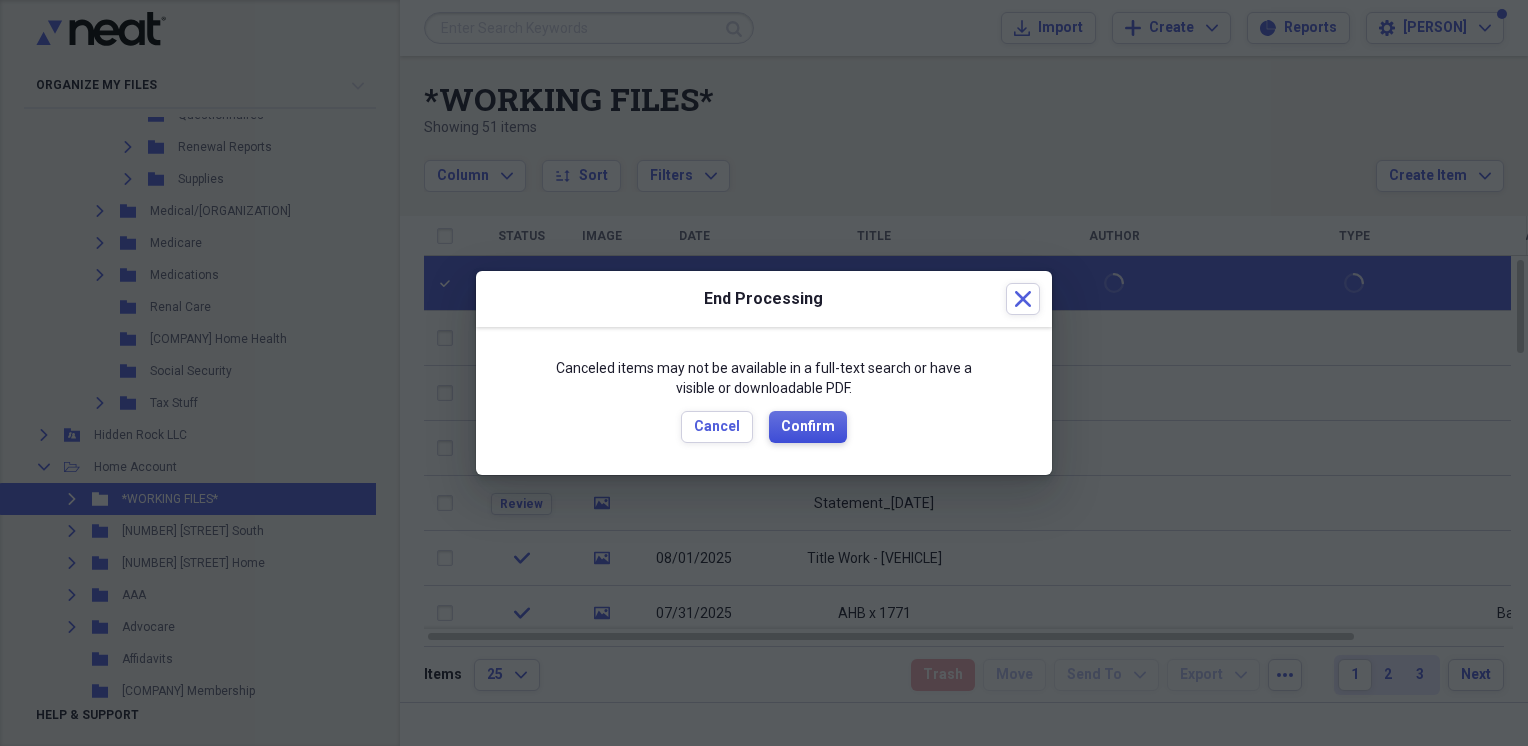 click on "Confirm" at bounding box center [808, 427] 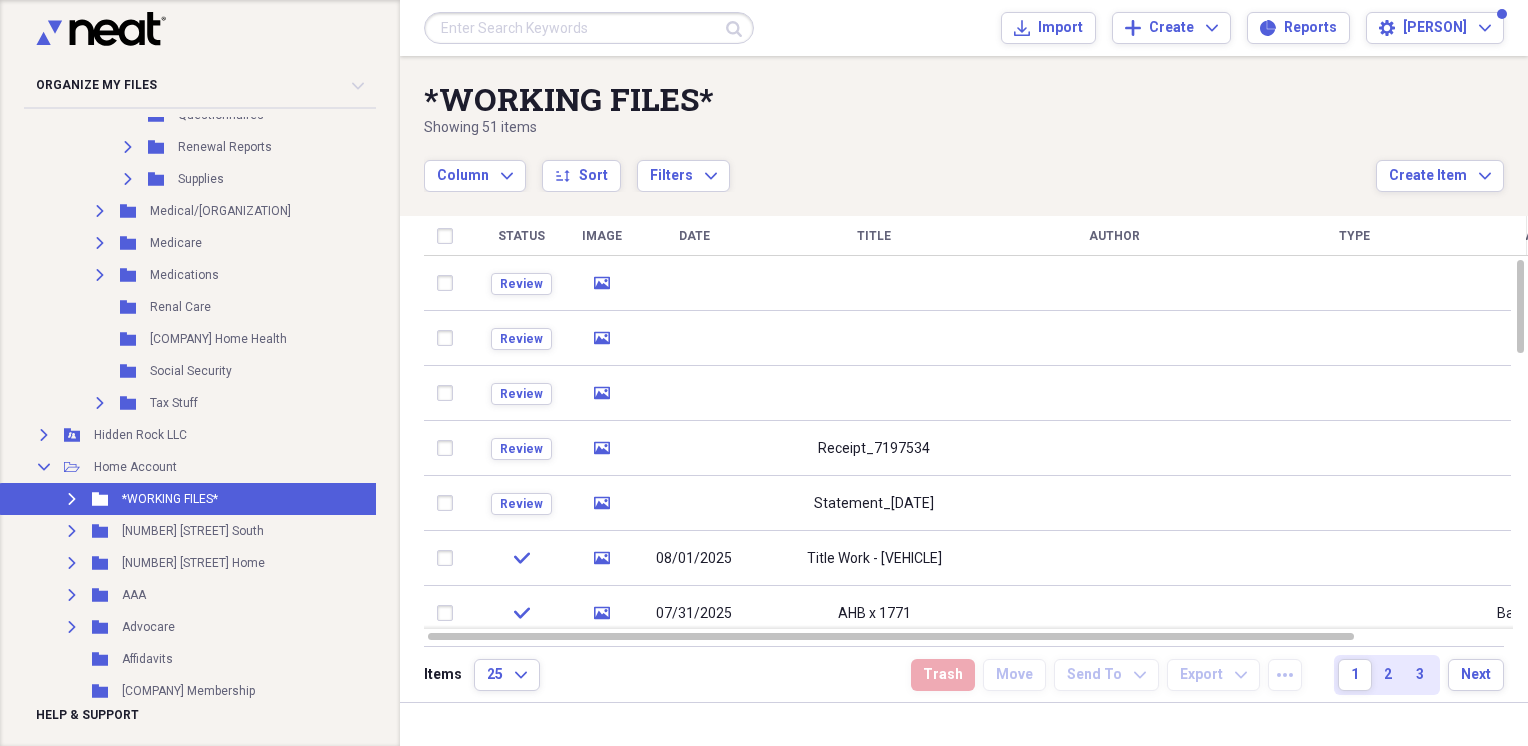 checkbox on "false" 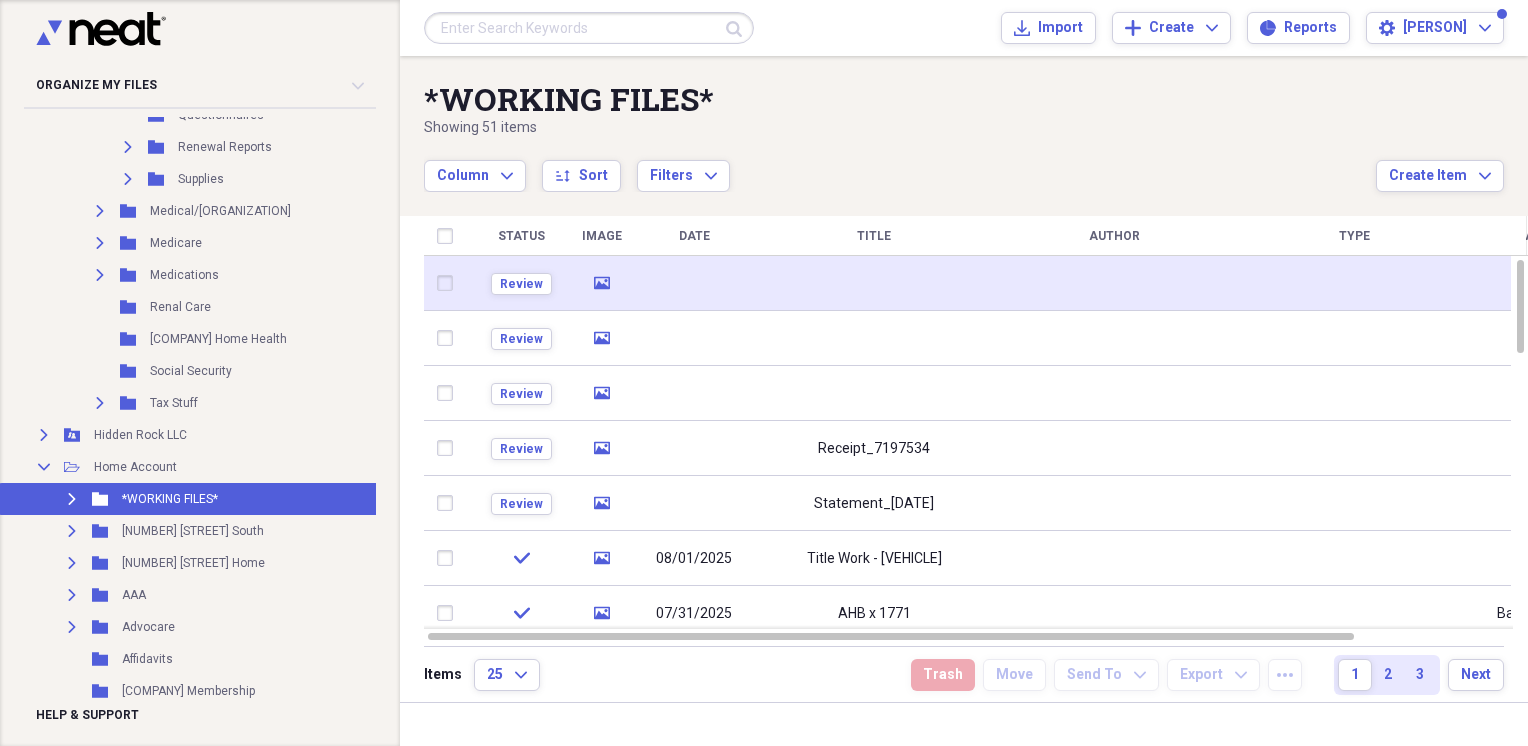 click at bounding box center [694, 283] 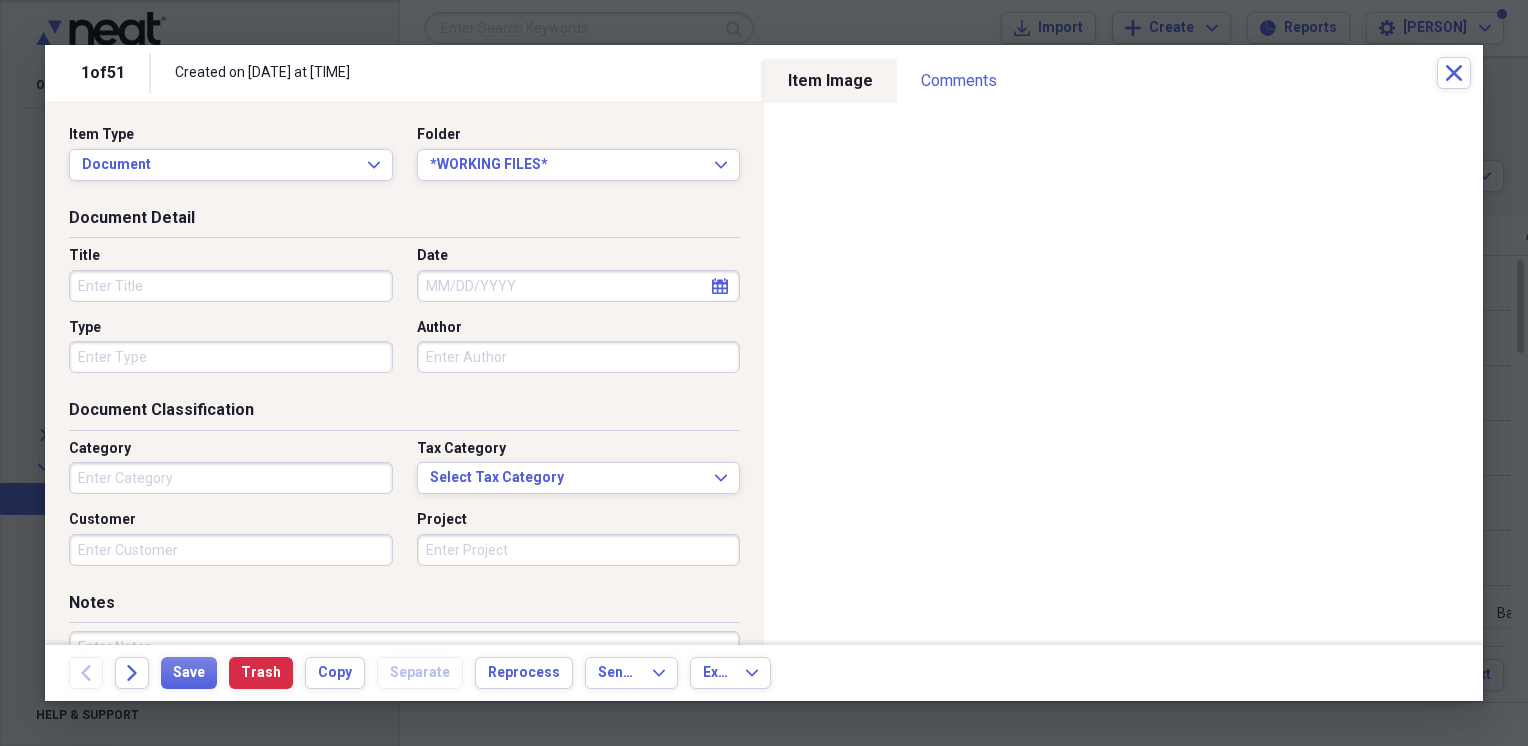 click on "Title" at bounding box center (231, 286) 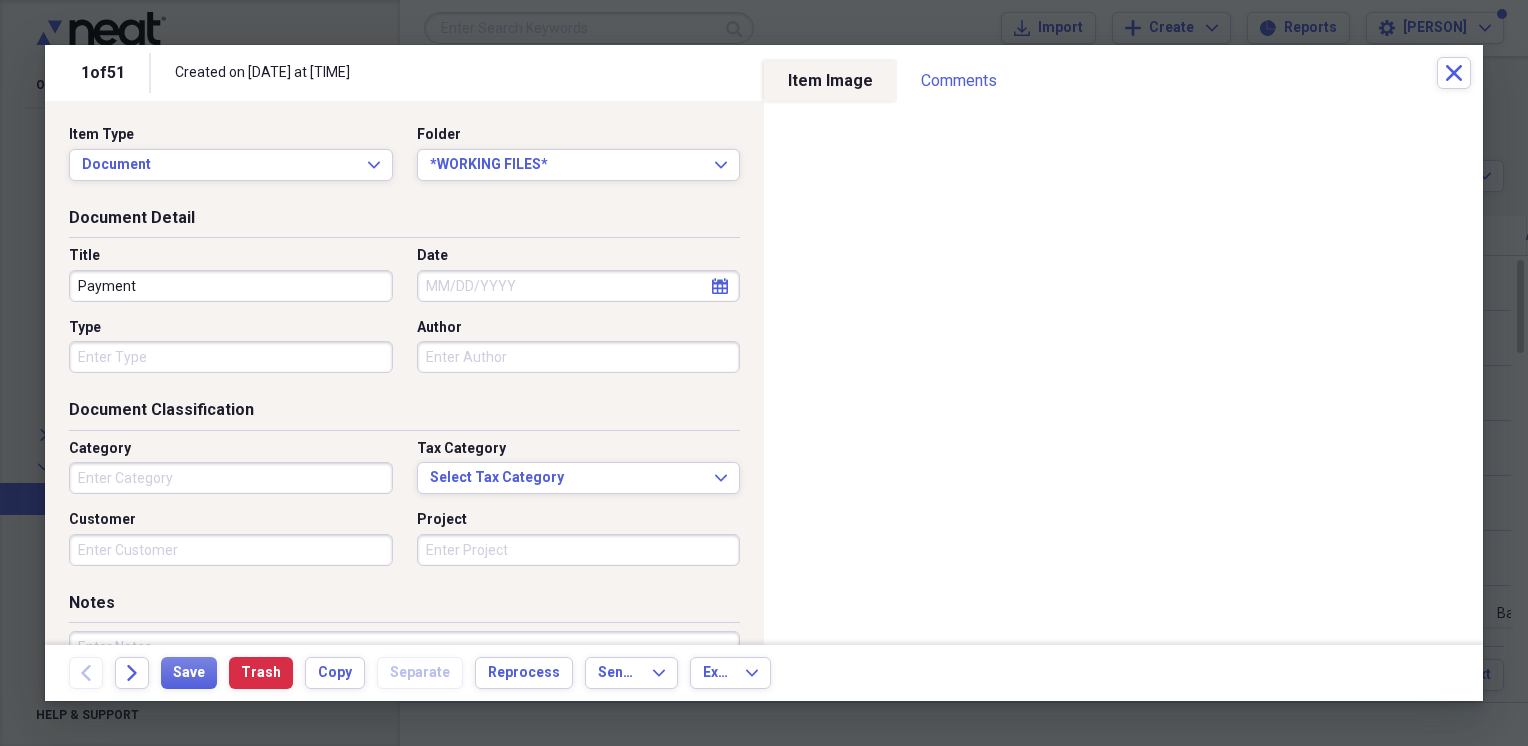 type on "Payment" 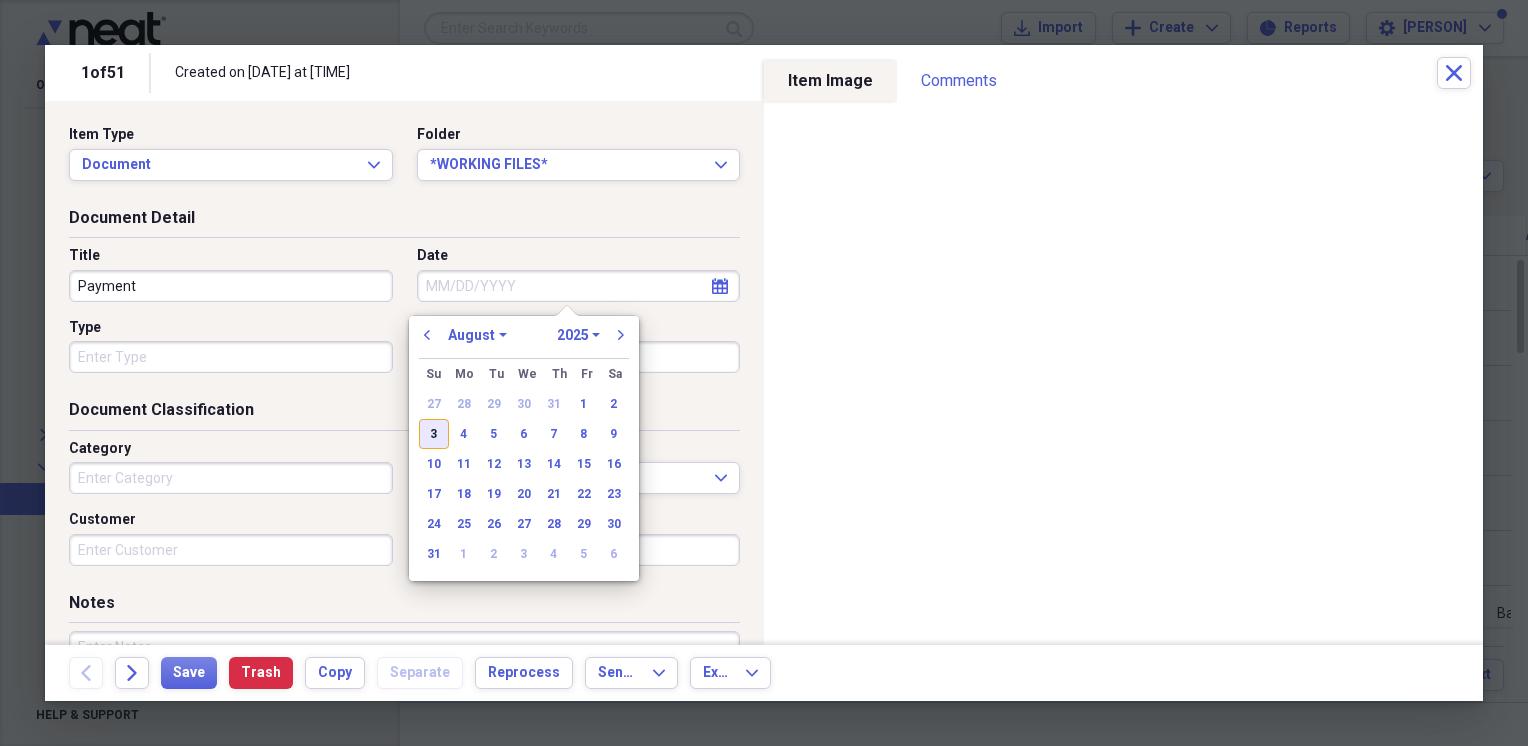click on "3" at bounding box center (434, 434) 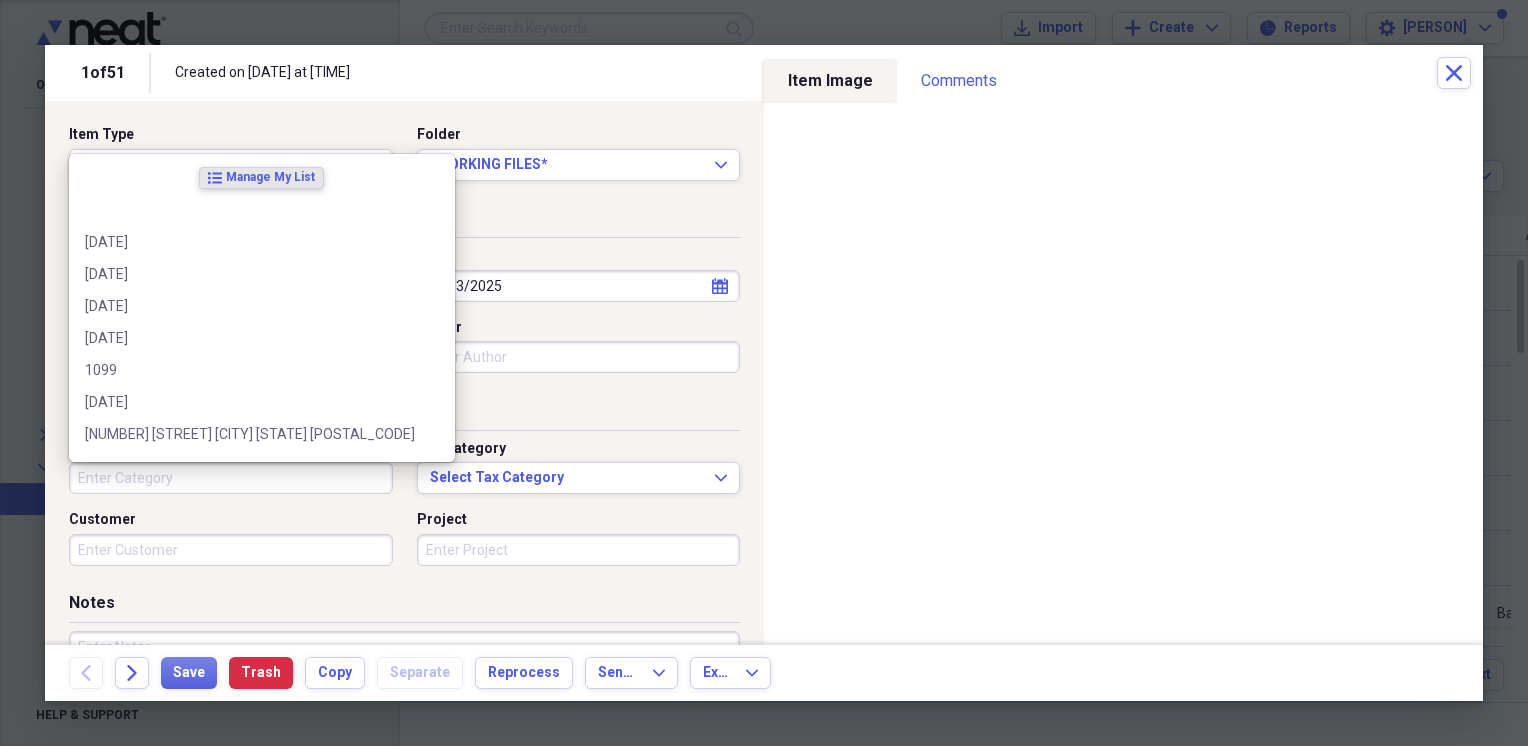click on "Category" at bounding box center (231, 478) 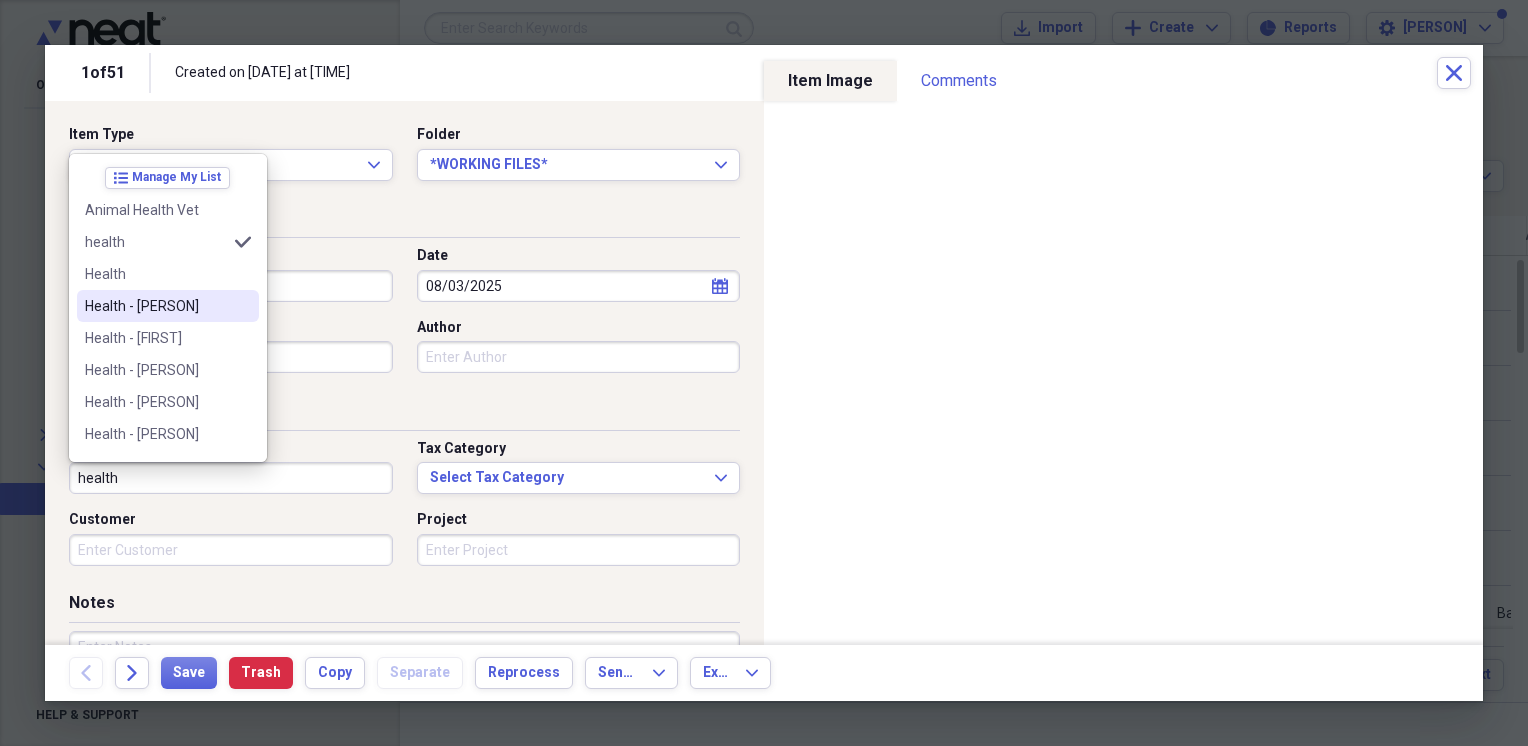 click on "Health - [PERSON]" at bounding box center (156, 306) 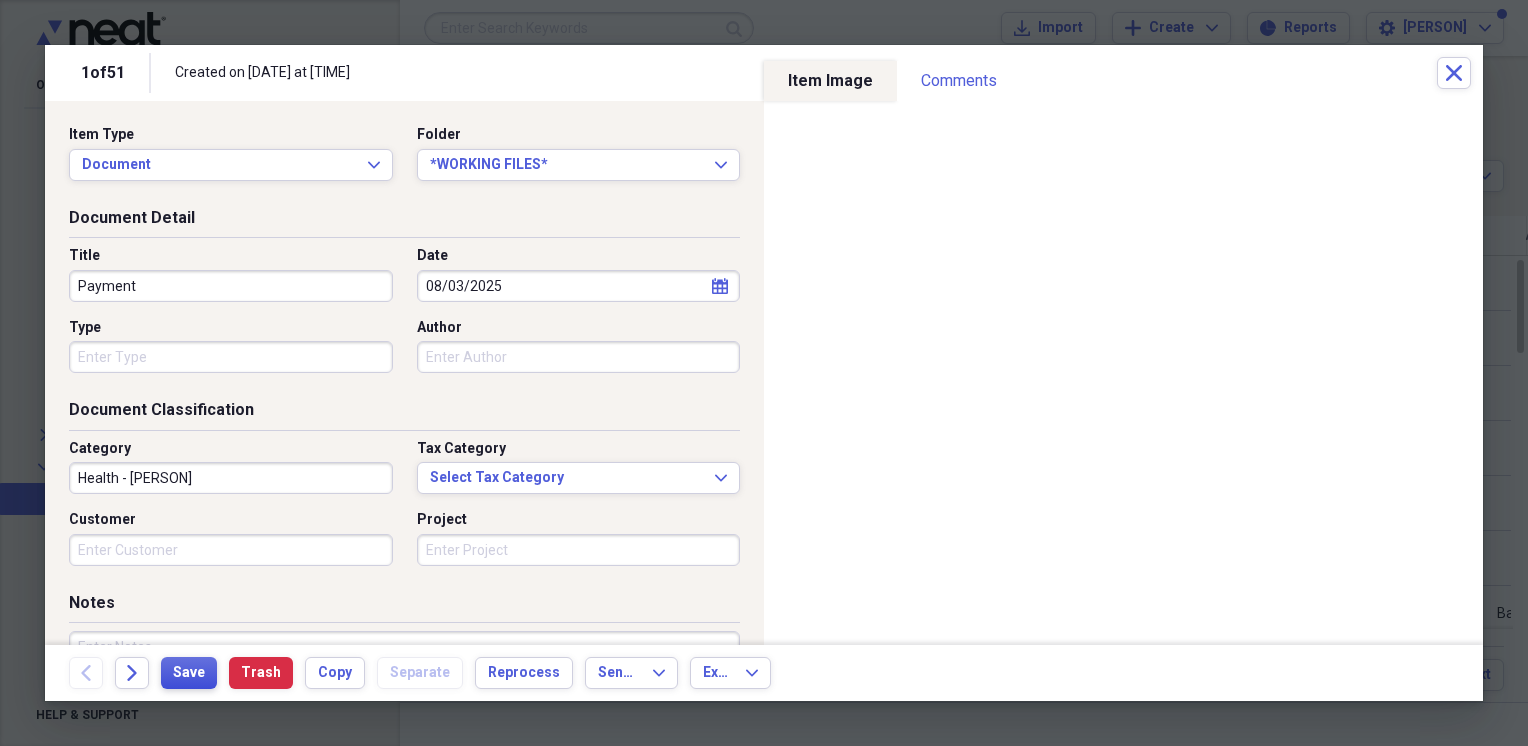 click on "Save" at bounding box center [189, 673] 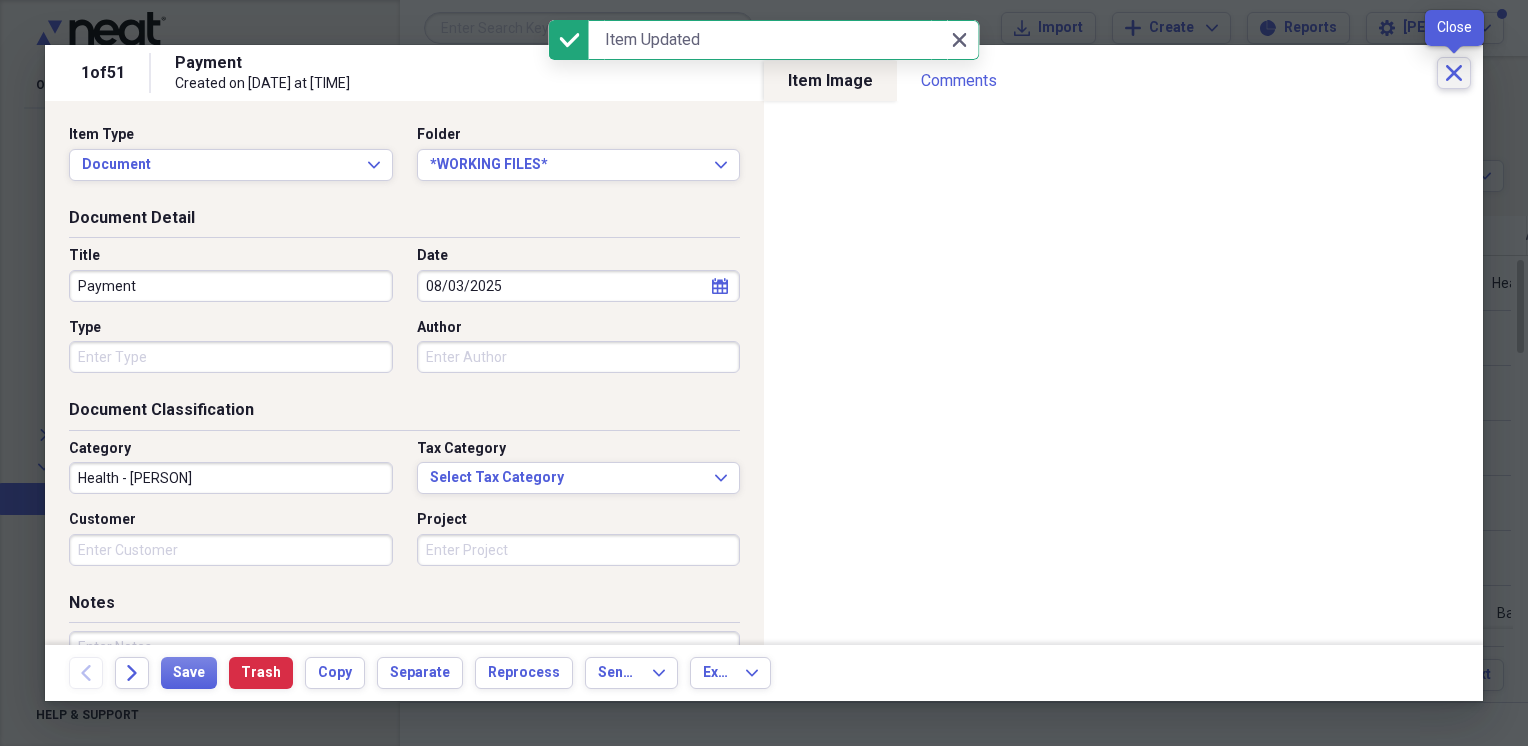 click 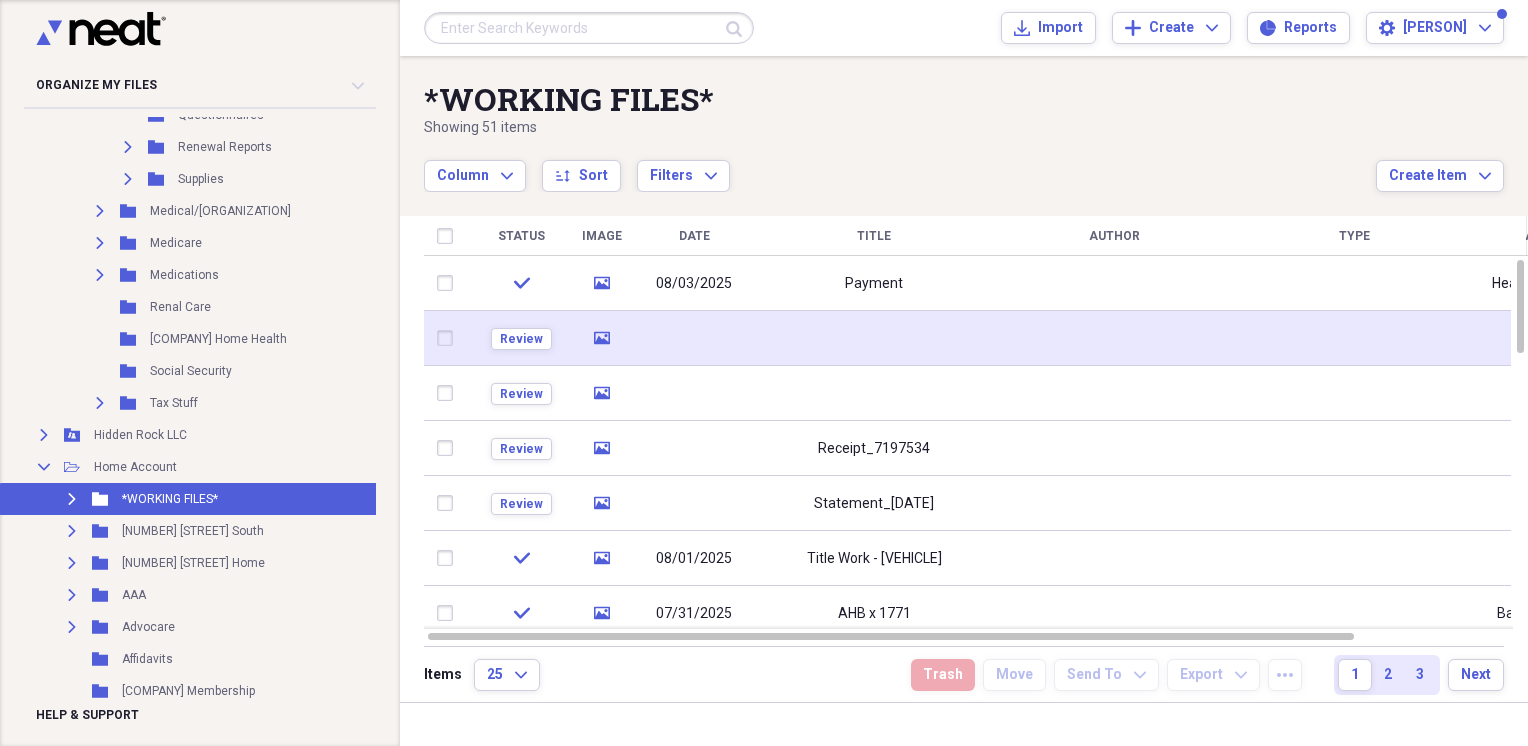 click at bounding box center [874, 338] 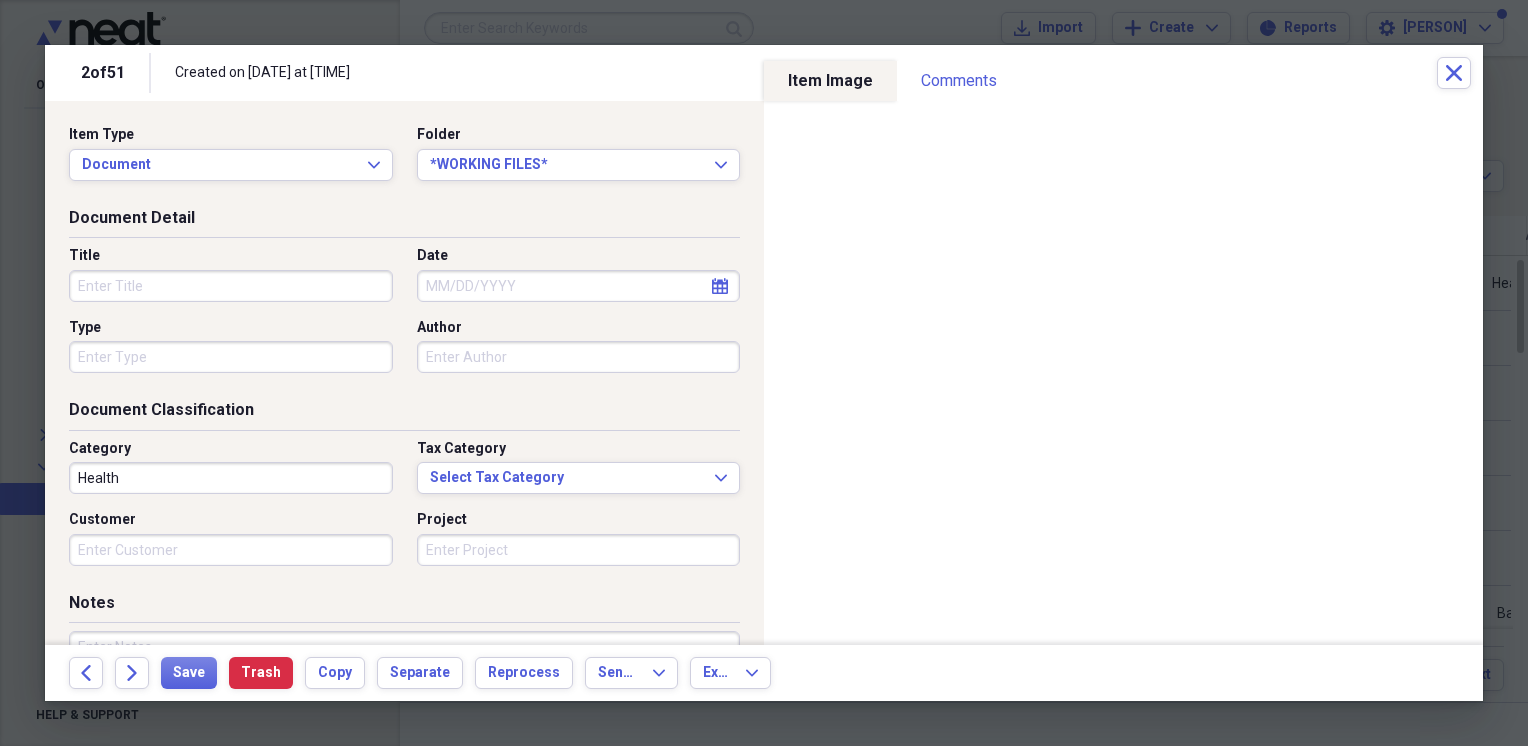 click on "Title" at bounding box center (231, 286) 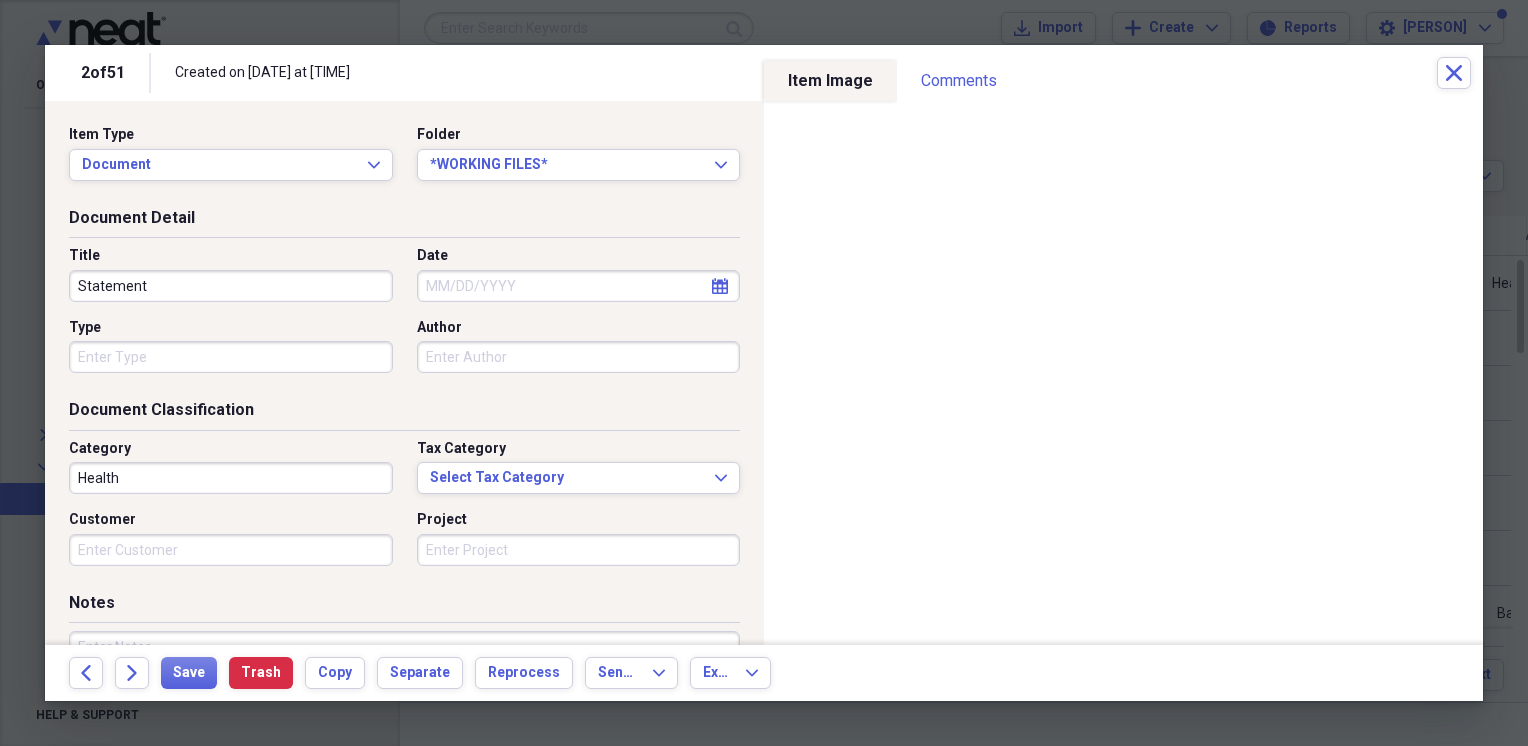 type on "Statement" 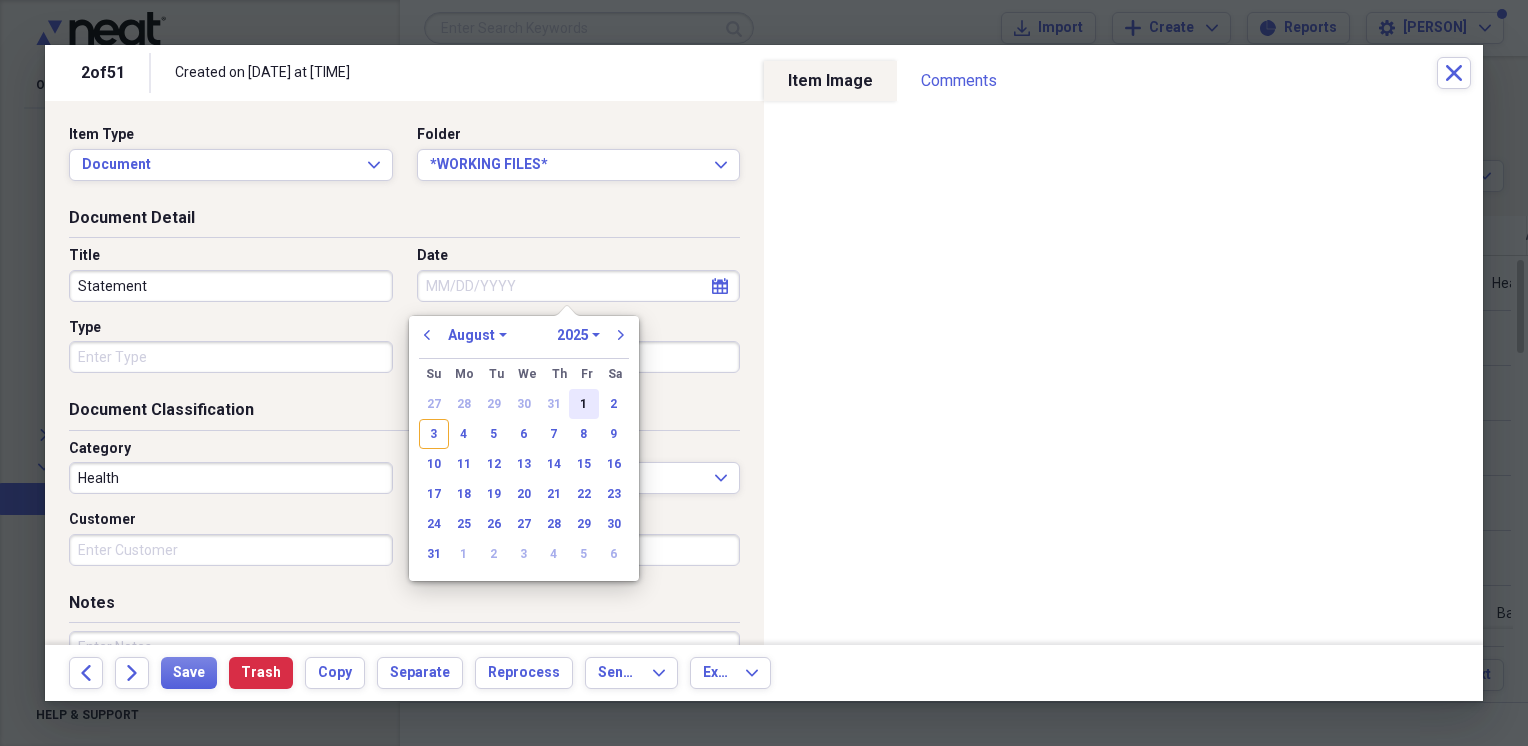 click on "1" at bounding box center (584, 404) 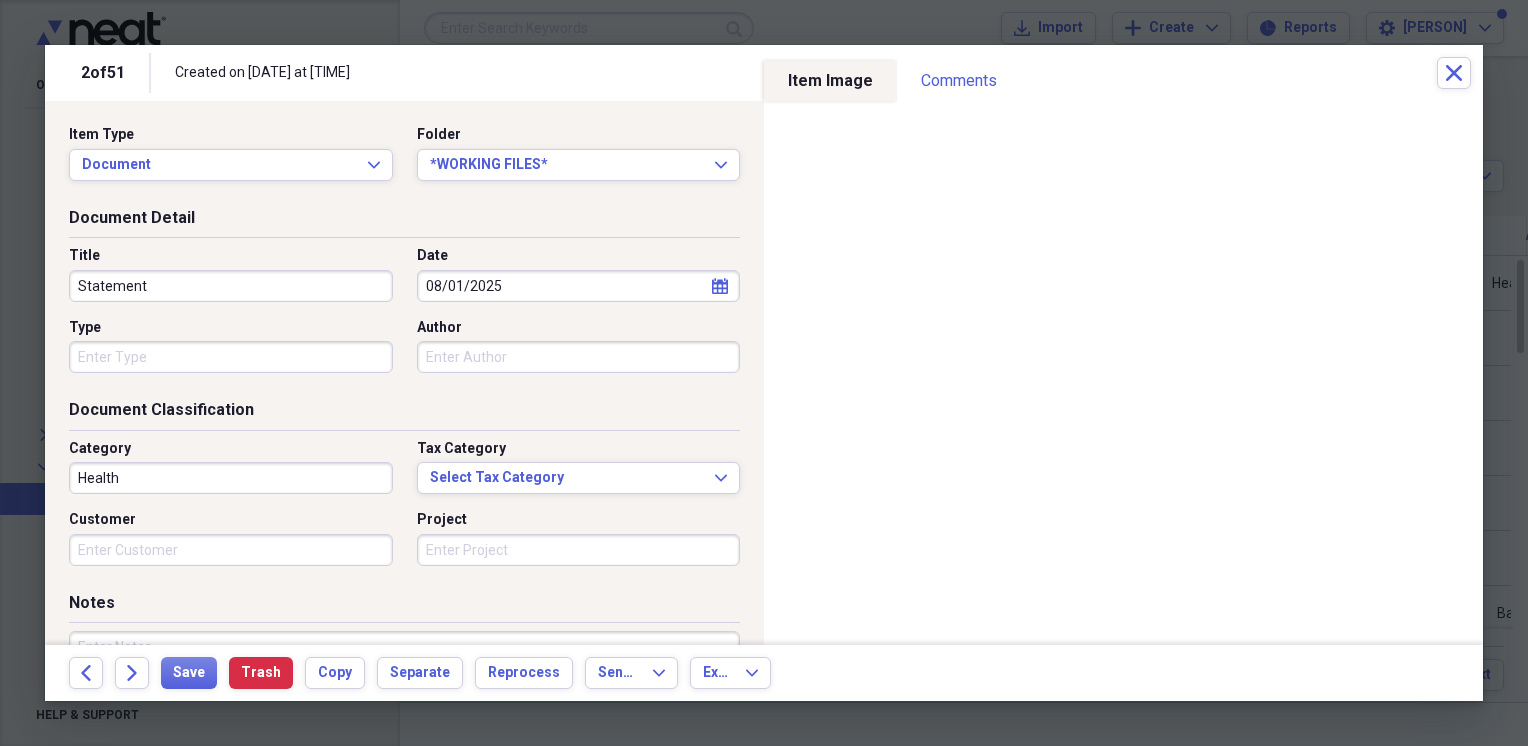 type on "08/01/2025" 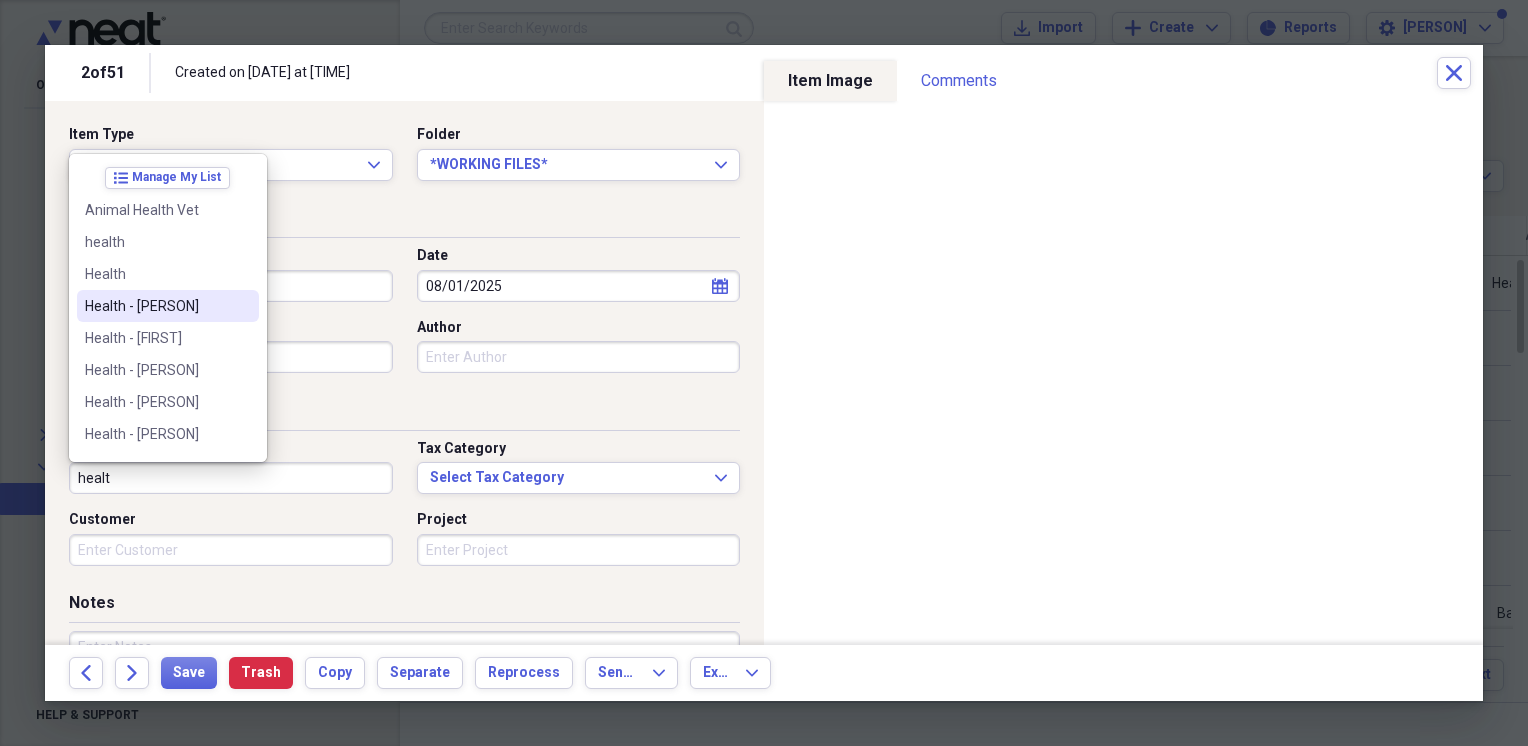 click on "Health - [PERSON]" at bounding box center [156, 306] 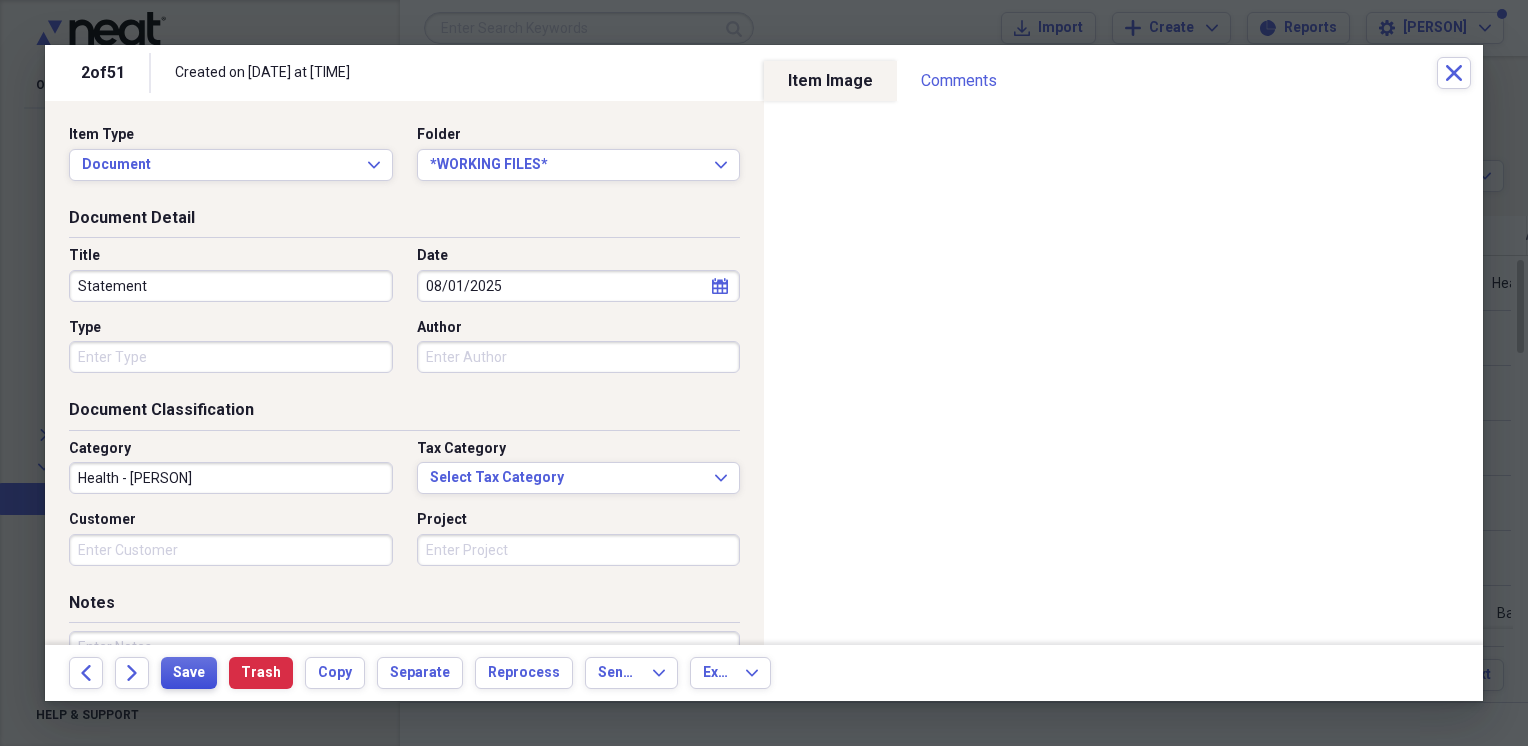 click on "Save" at bounding box center [189, 673] 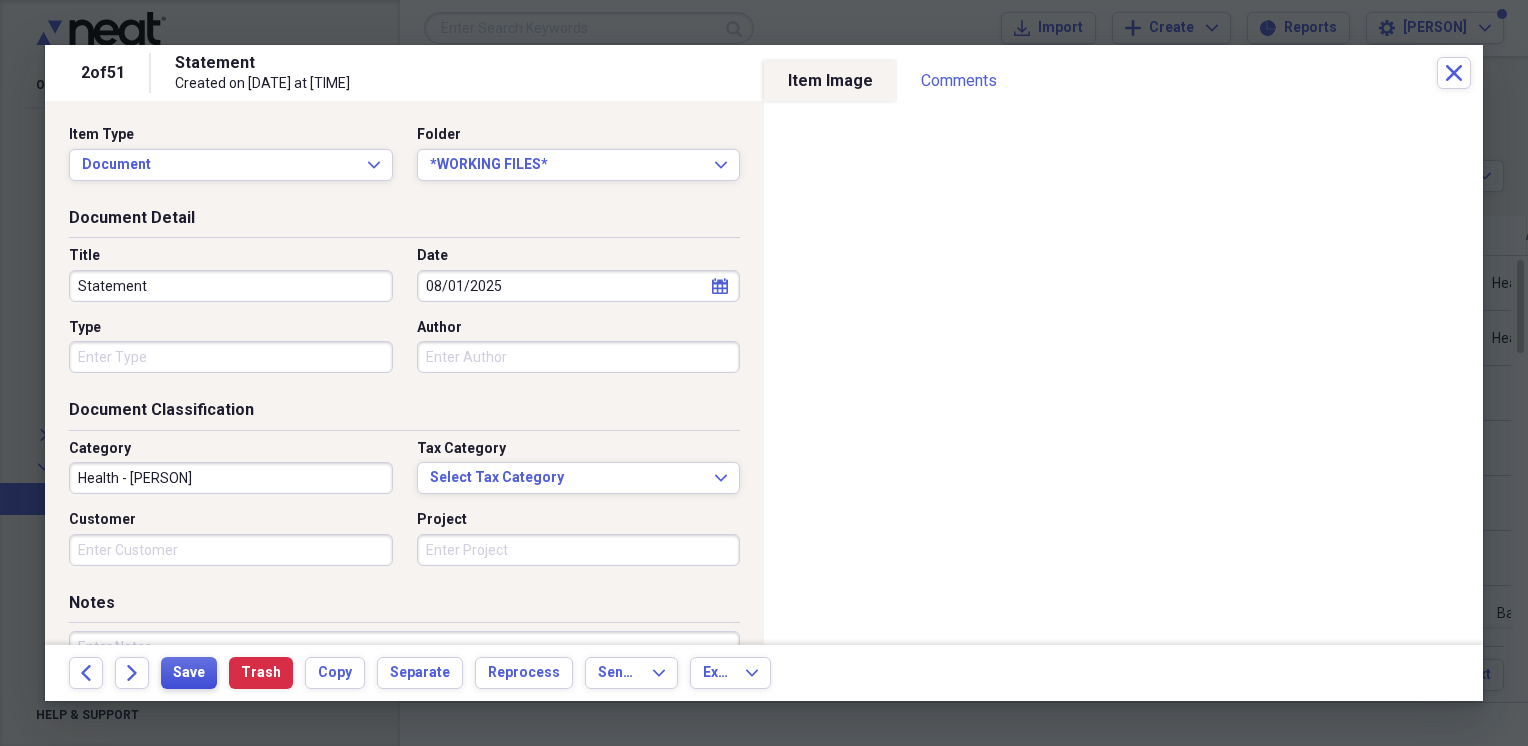 click on "Save" at bounding box center [189, 673] 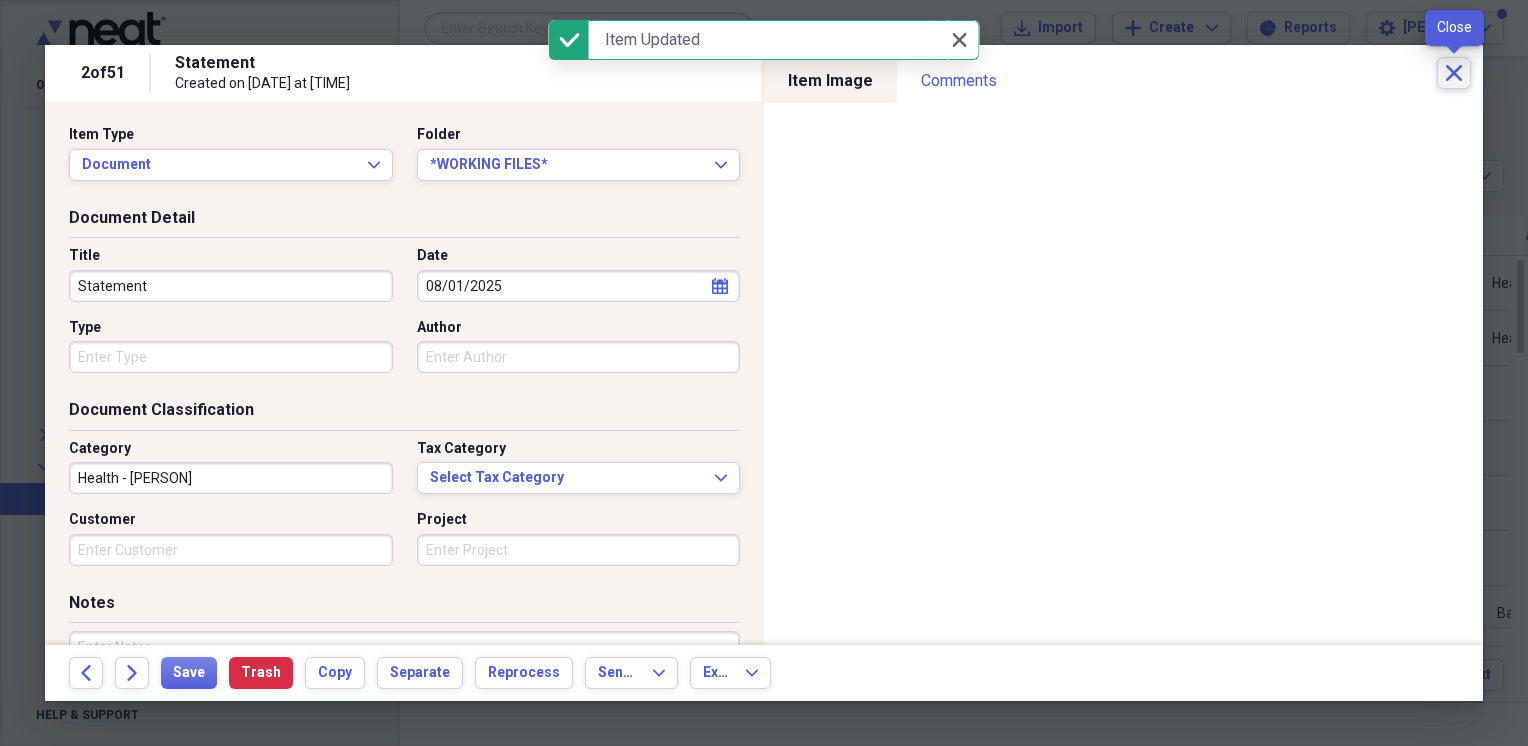 click on "Close" 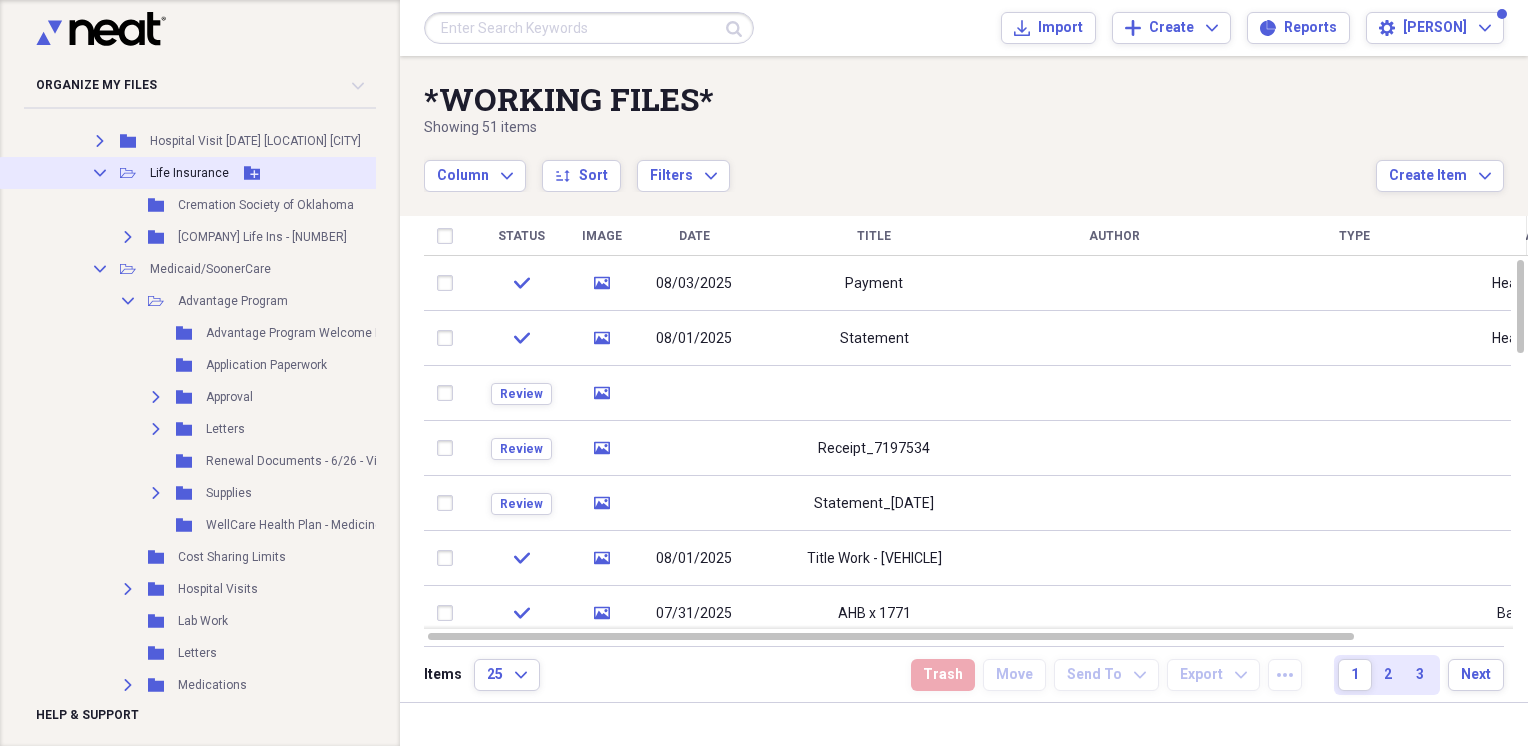 scroll, scrollTop: 2833, scrollLeft: 0, axis: vertical 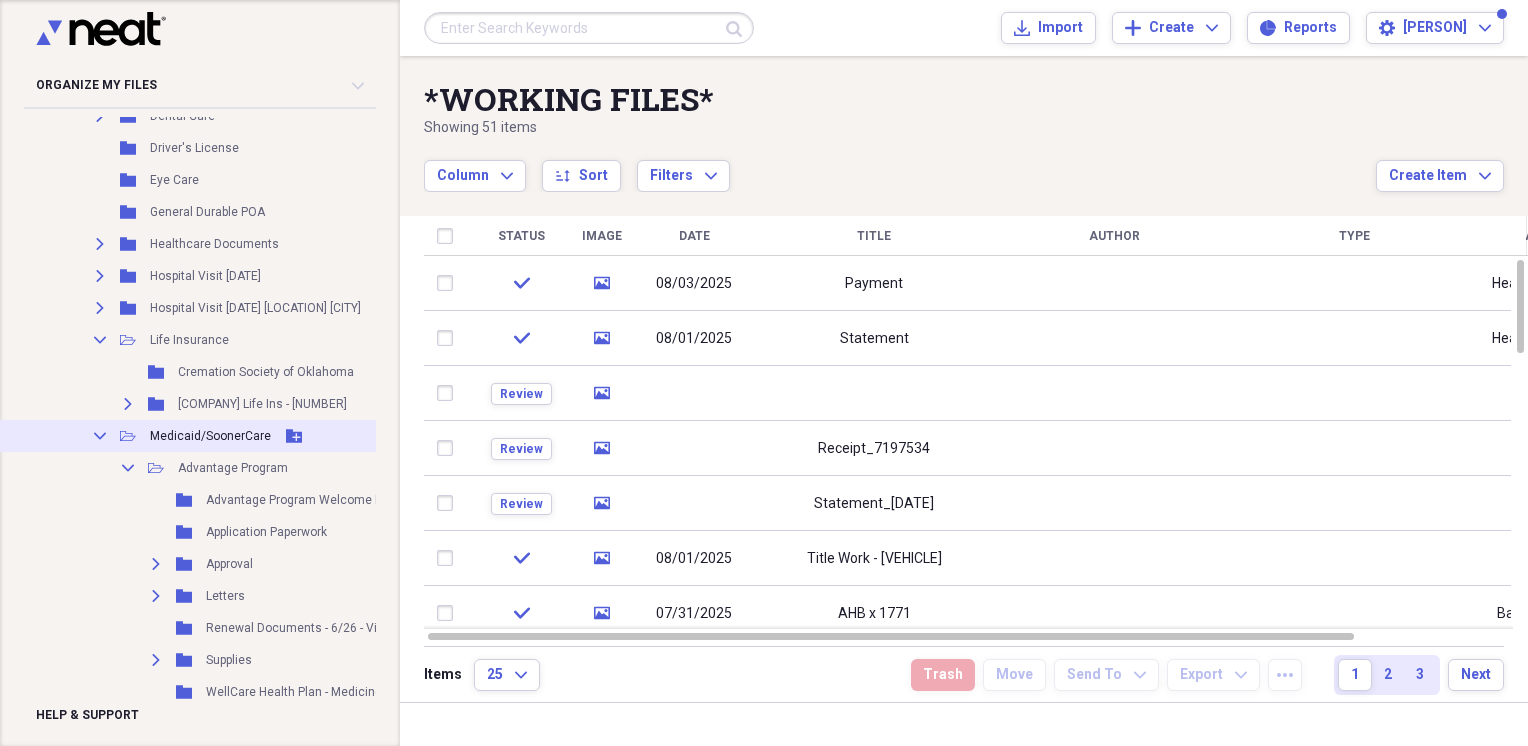 click on "Collapse" 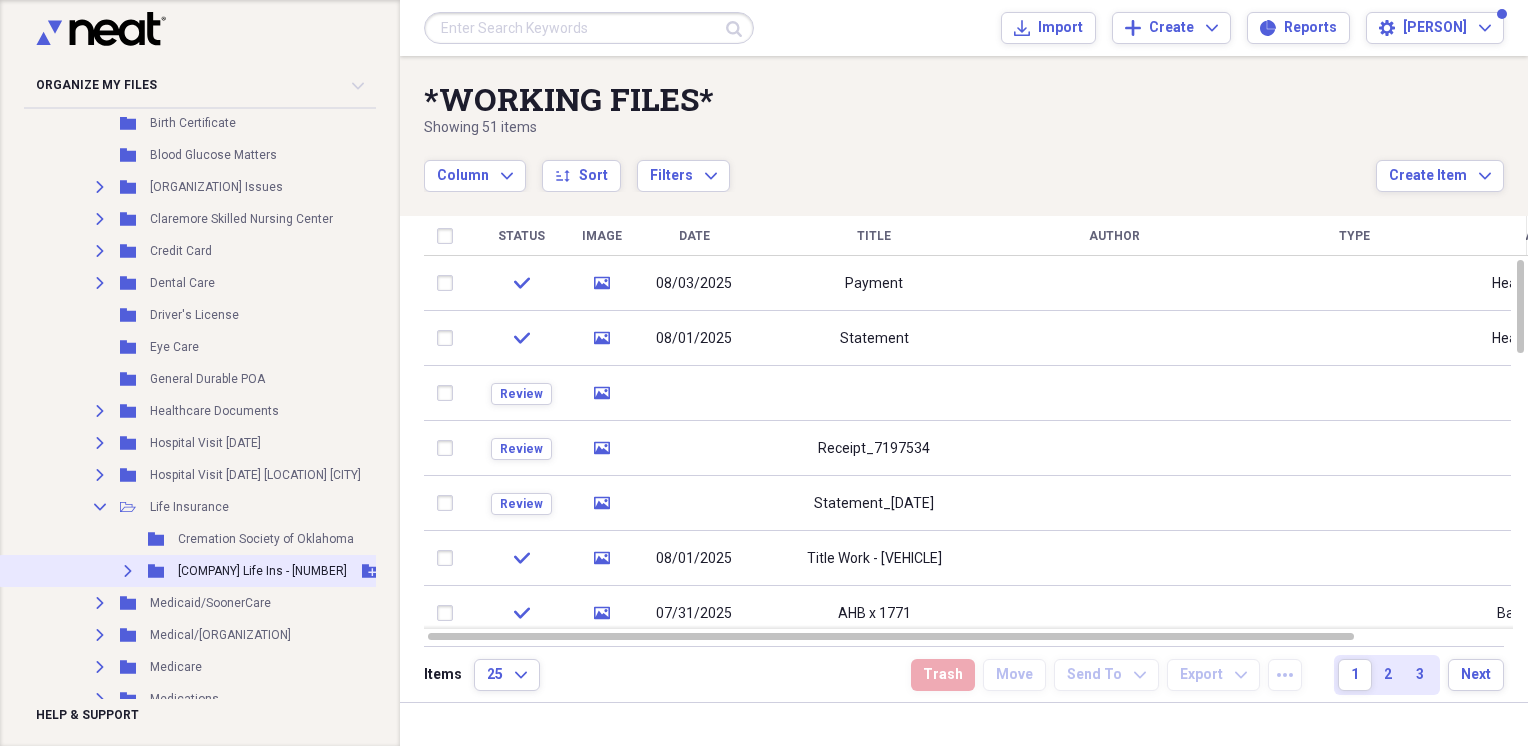scroll, scrollTop: 2833, scrollLeft: 0, axis: vertical 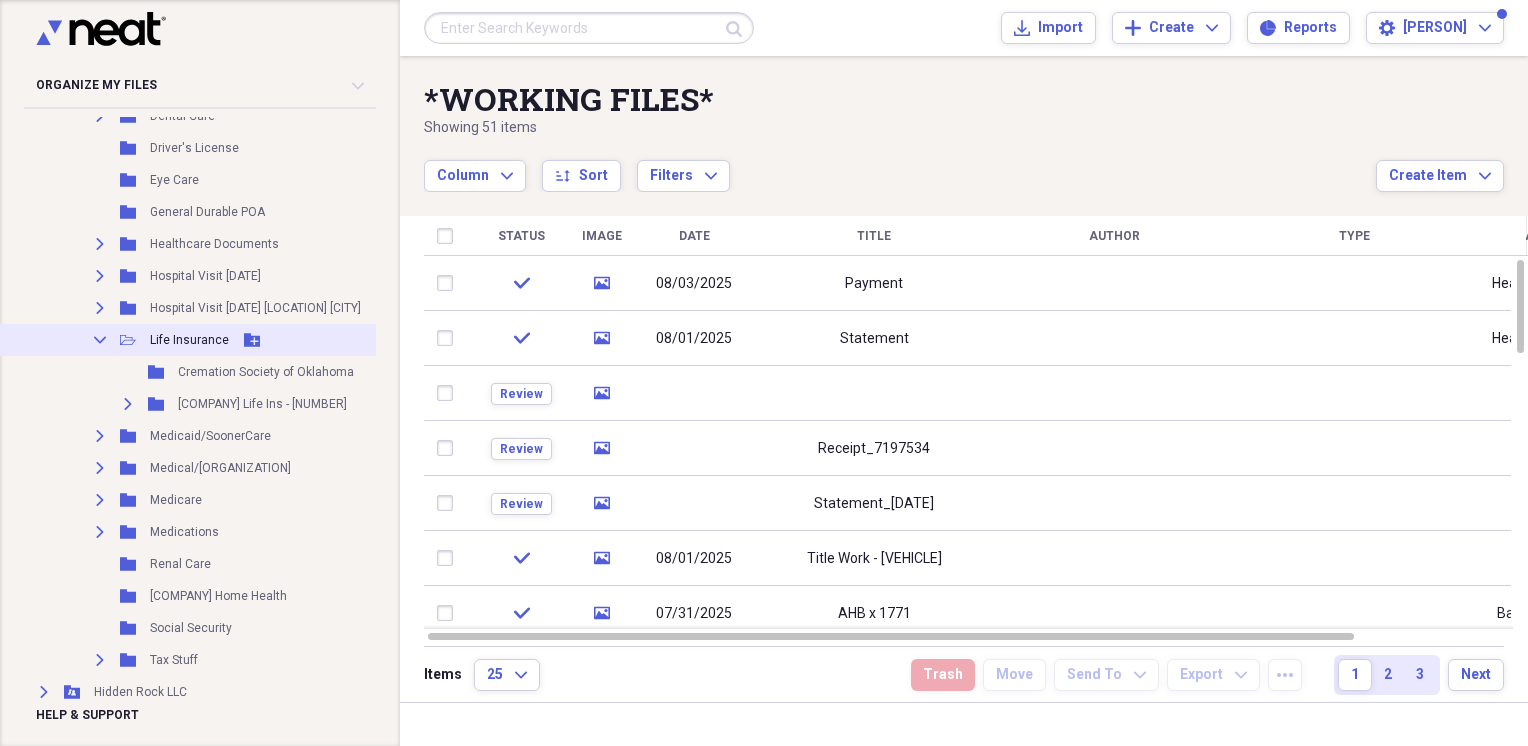click on "Collapse" at bounding box center [100, 340] 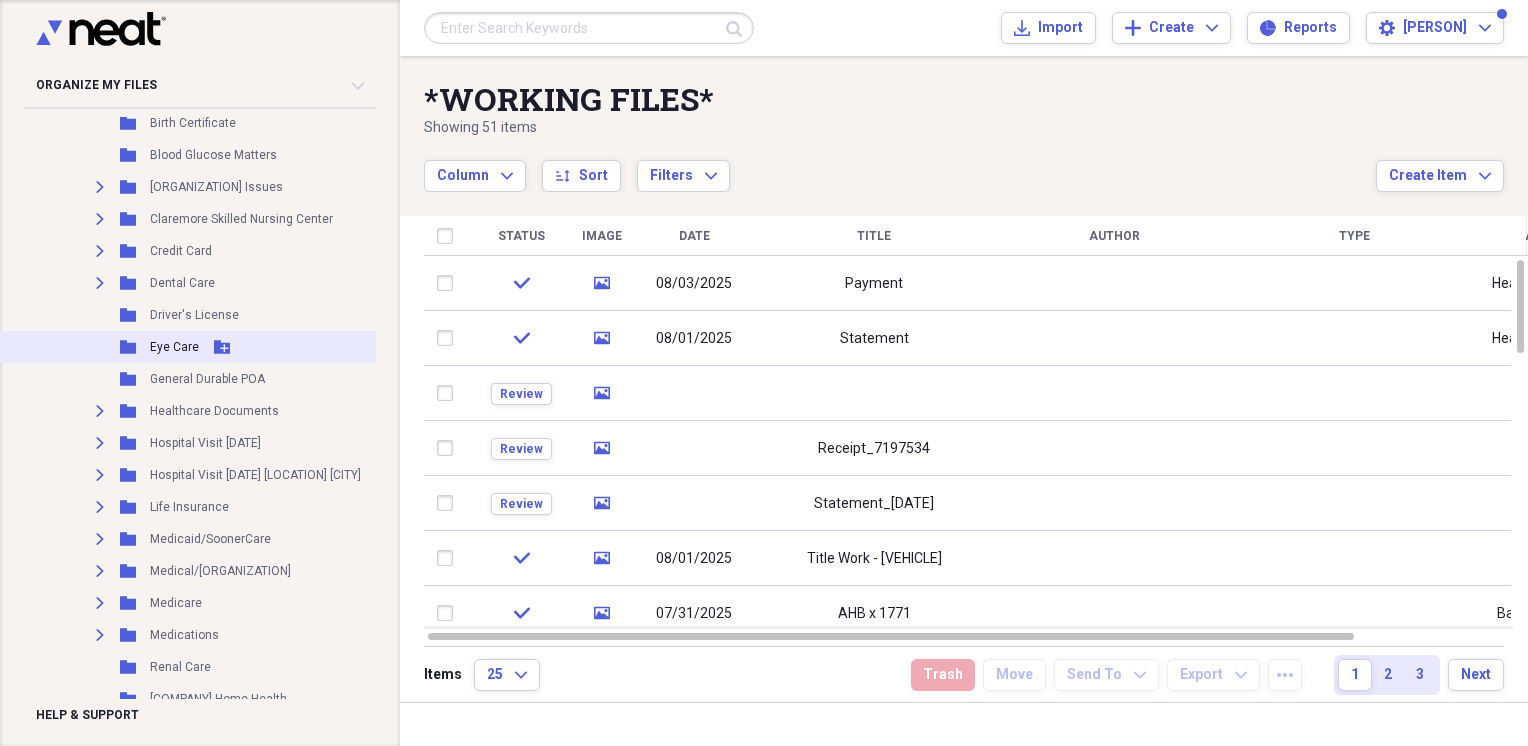 scroll, scrollTop: 2500, scrollLeft: 0, axis: vertical 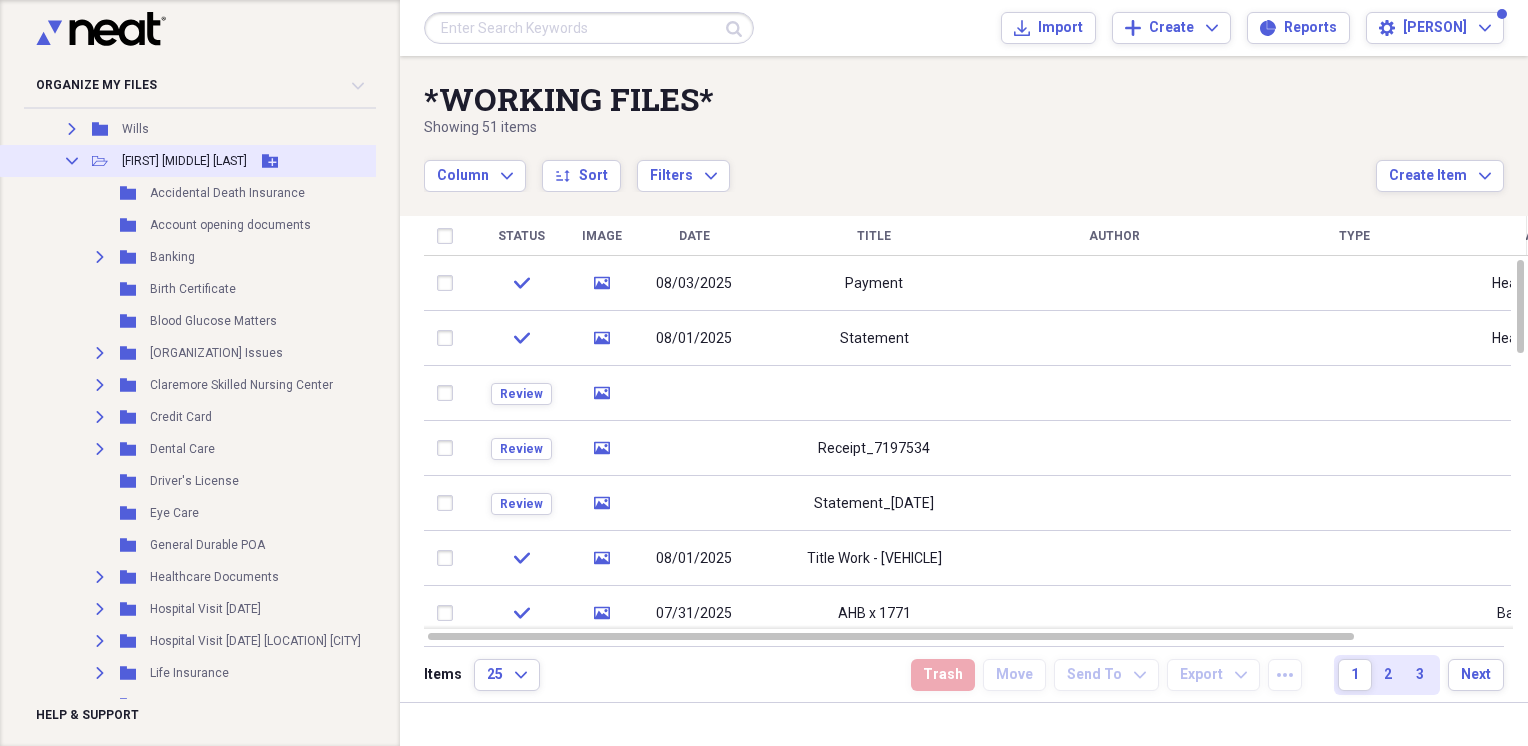 click on "Collapse" 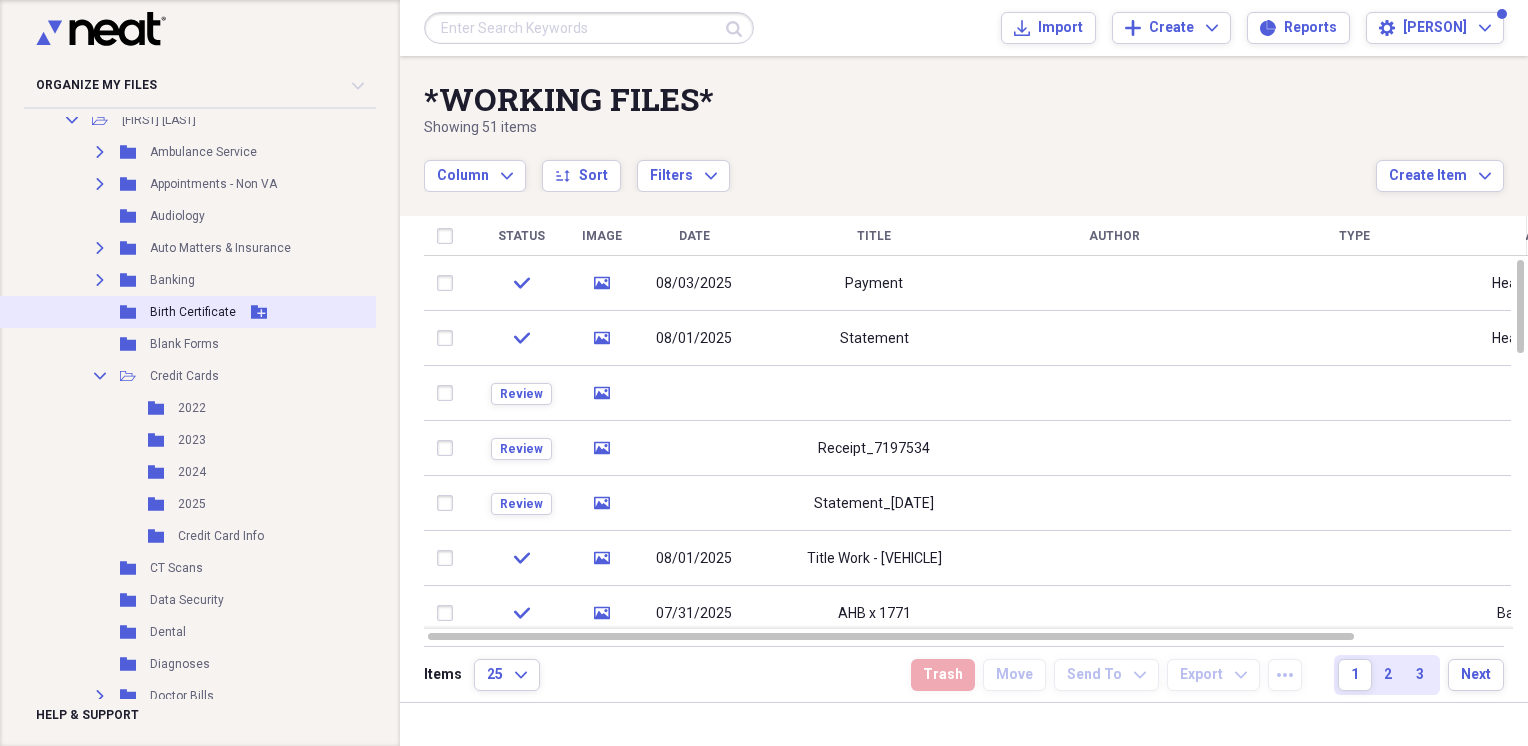scroll, scrollTop: 0, scrollLeft: 0, axis: both 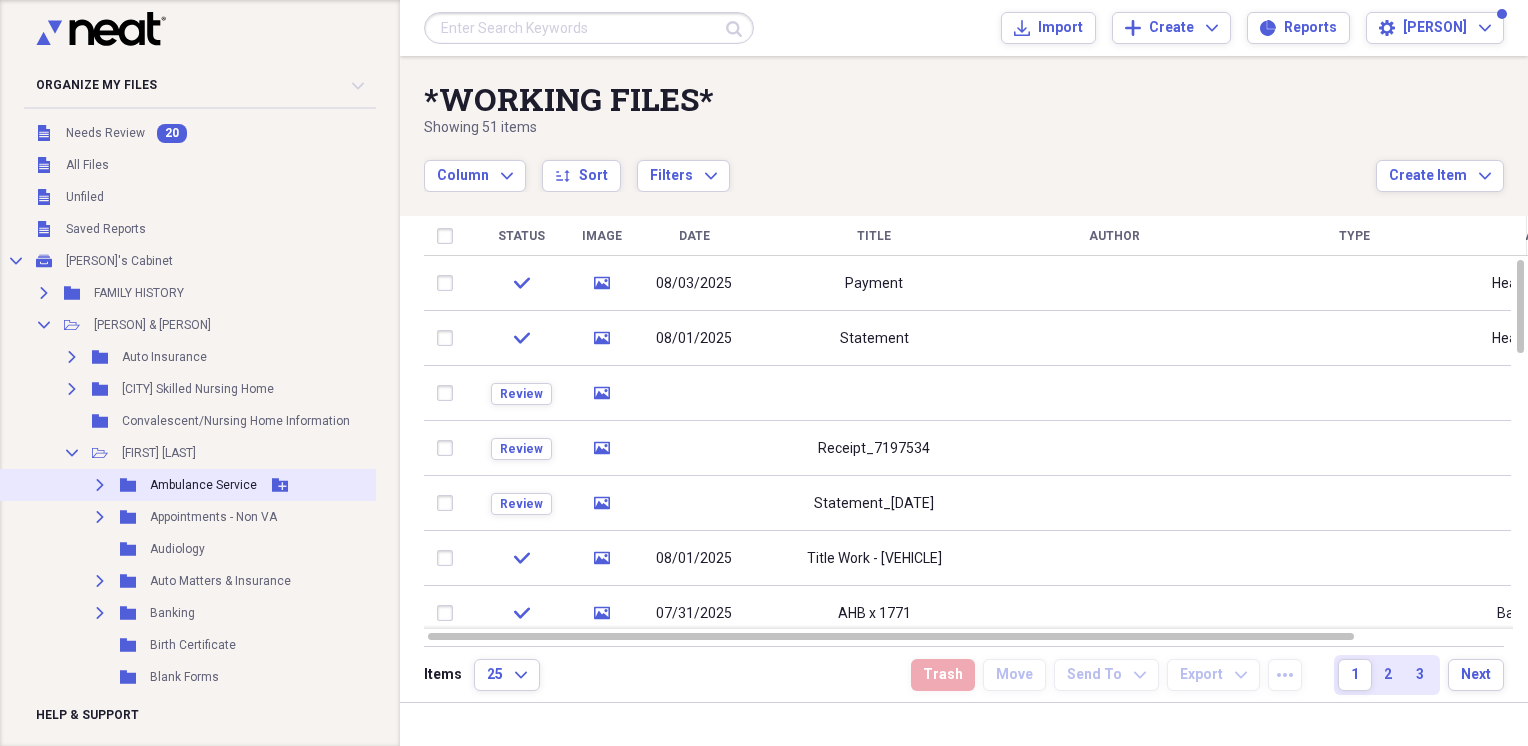 click on "Expand" 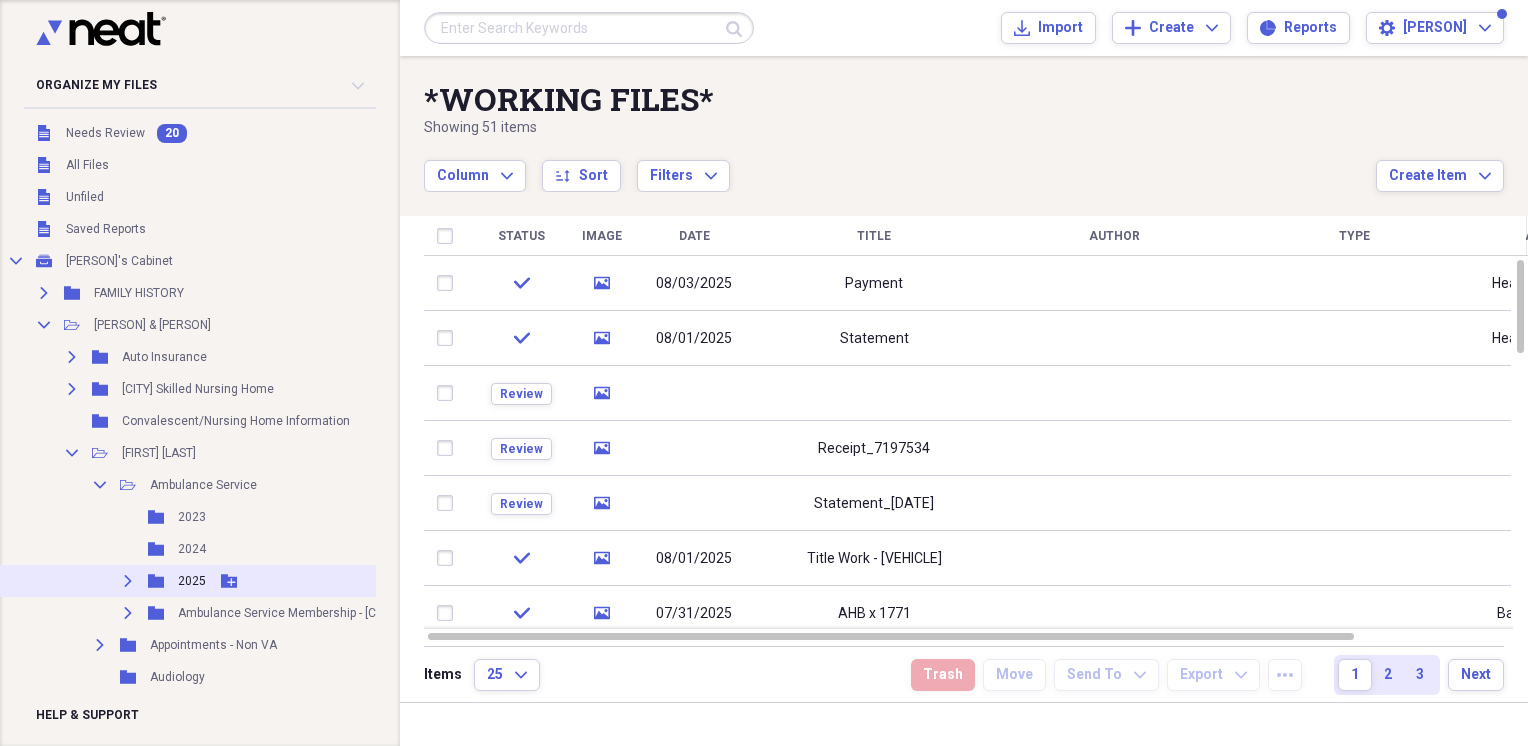 click on "Expand" 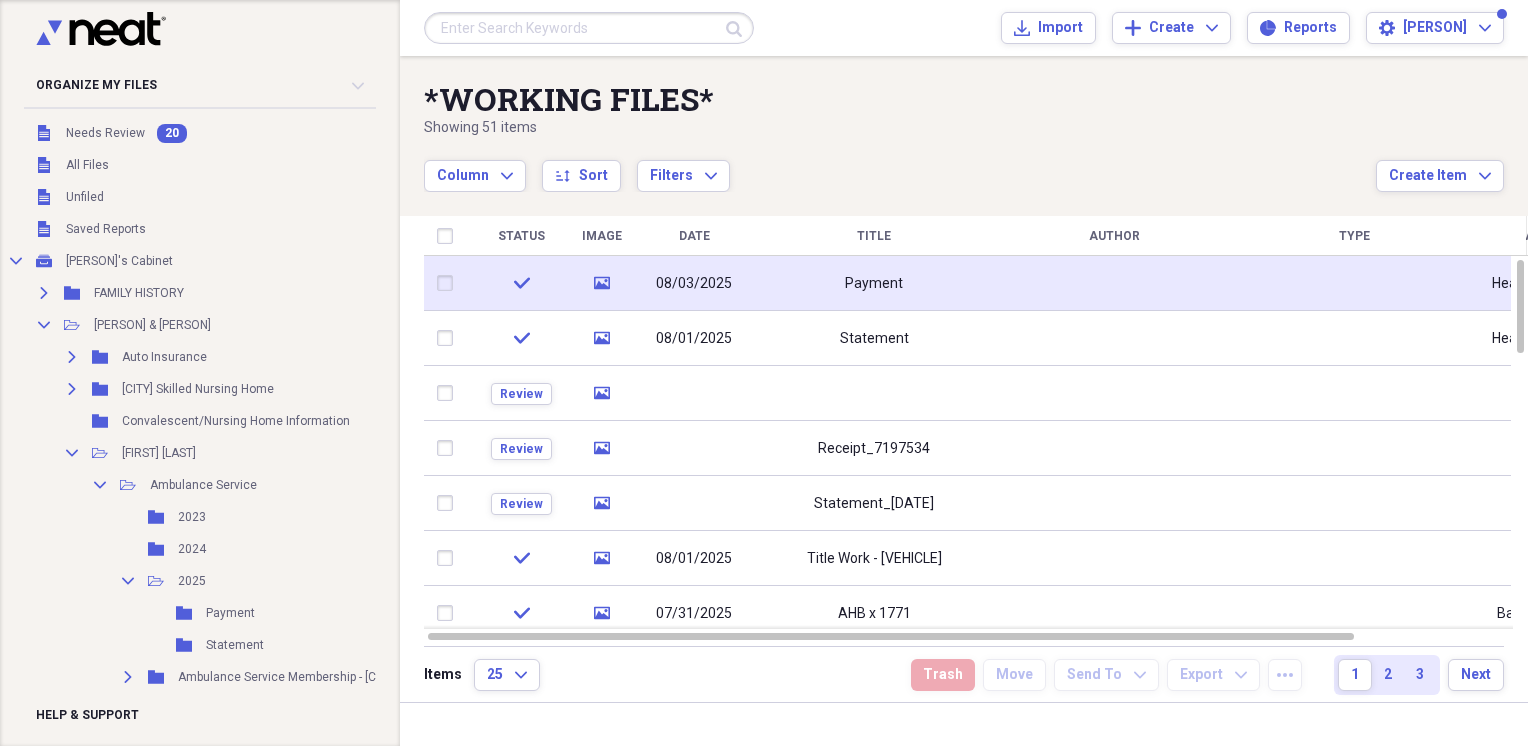 click at bounding box center (449, 283) 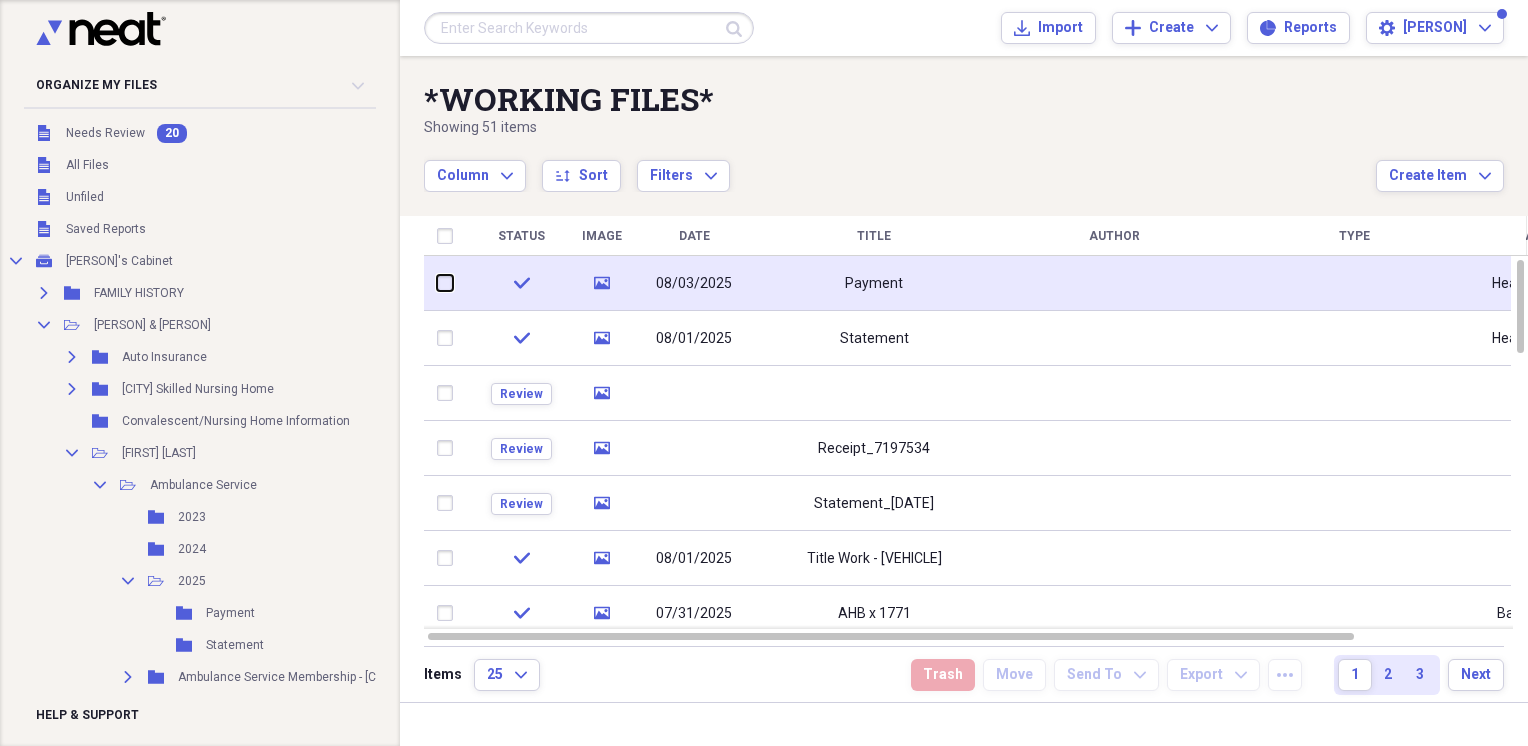 click at bounding box center (437, 283) 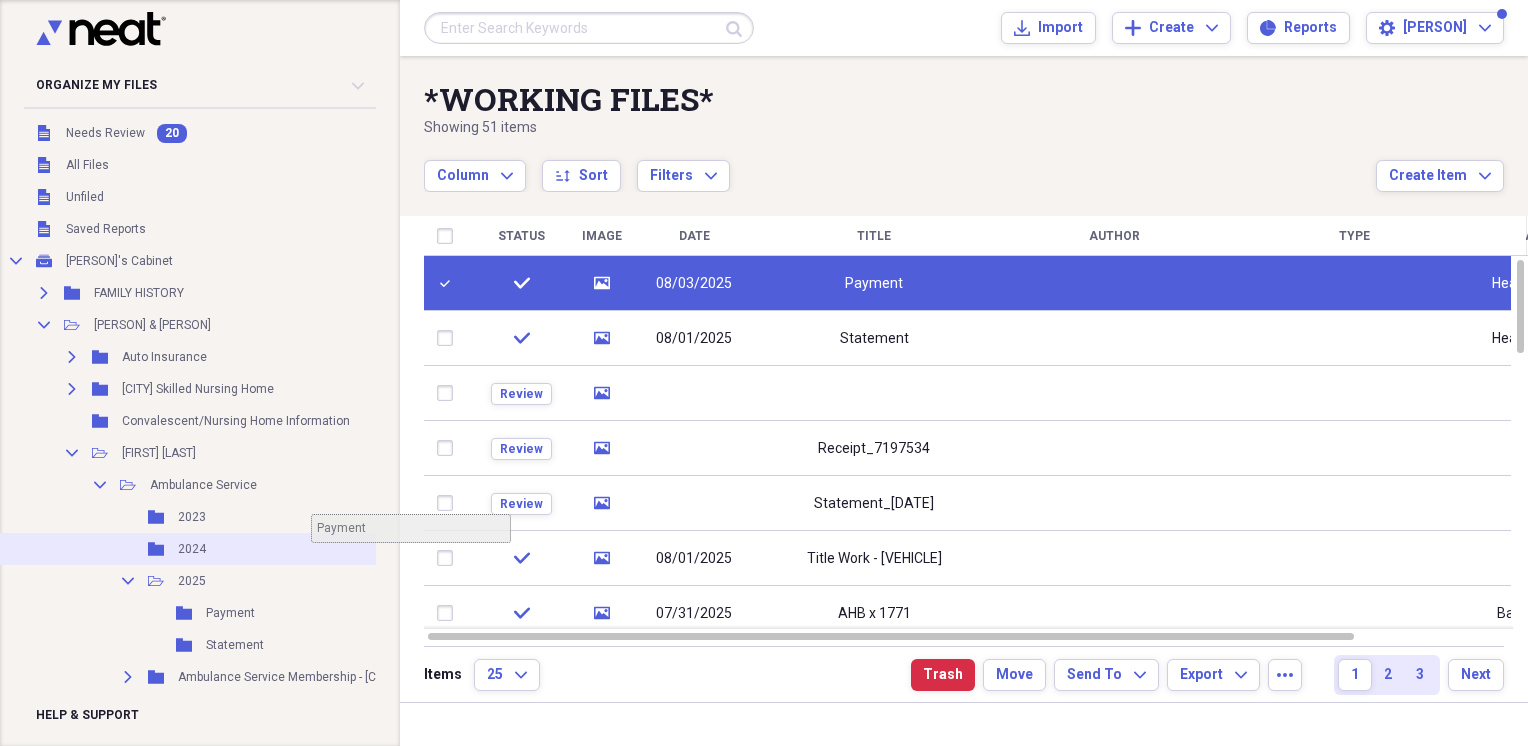 scroll, scrollTop: 0, scrollLeft: 12, axis: horizontal 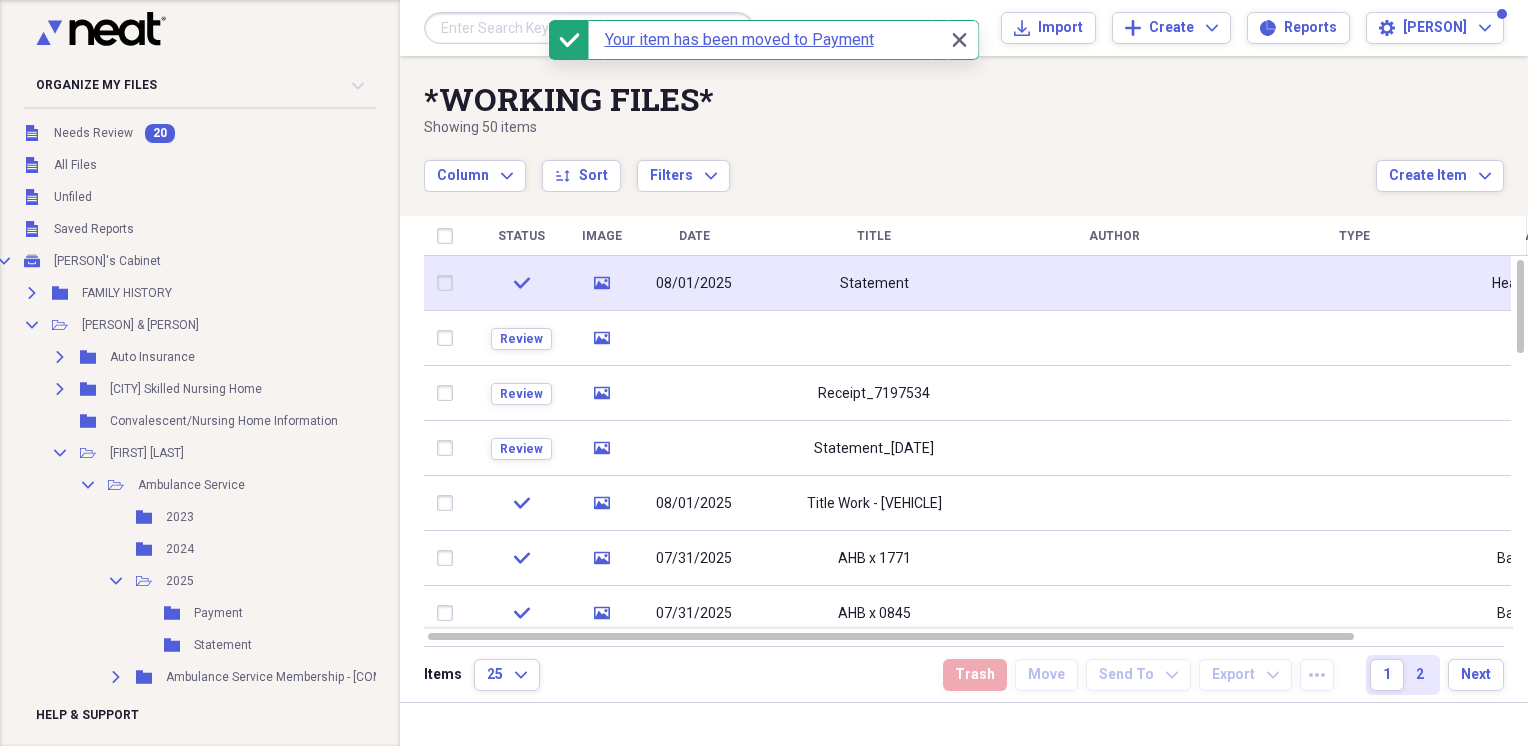 click at bounding box center (449, 283) 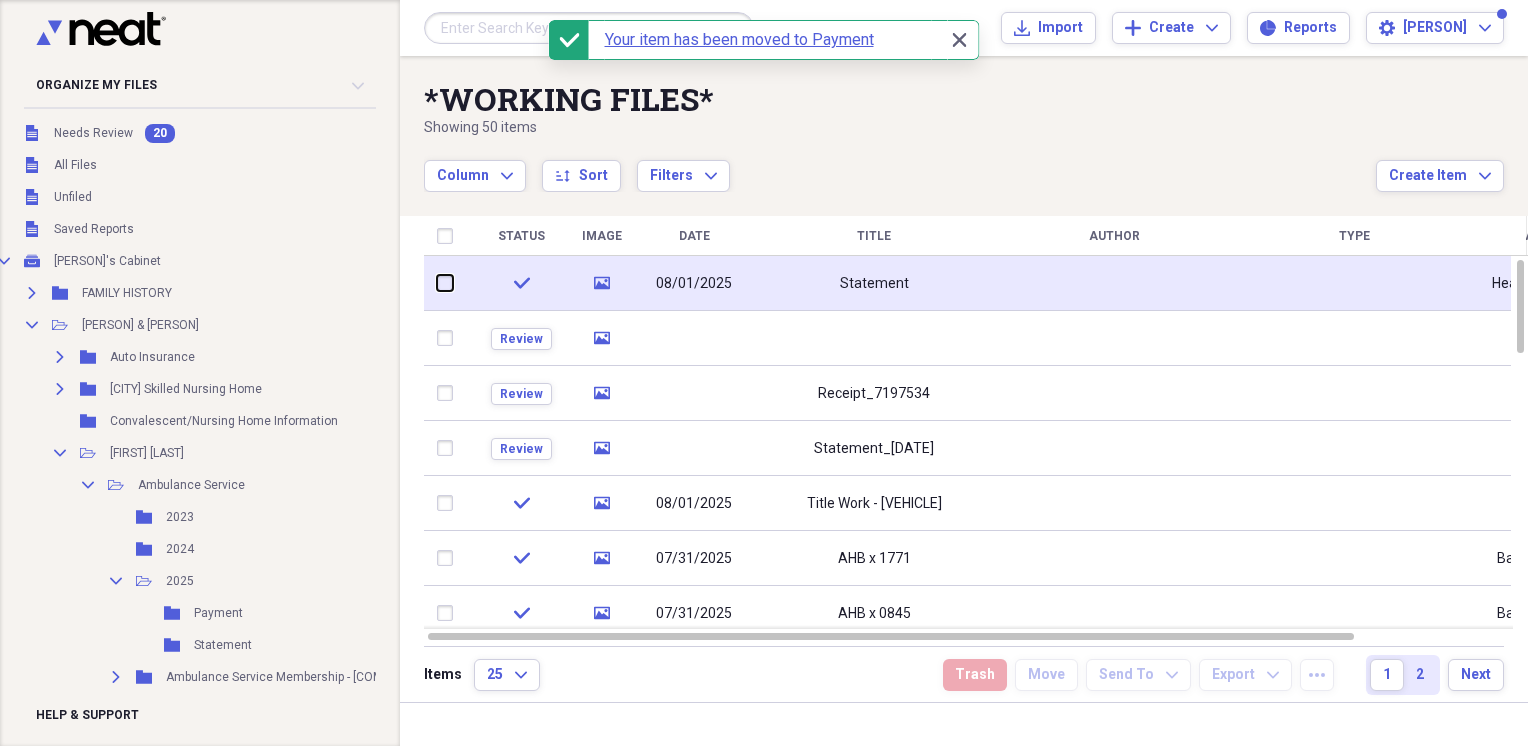 click at bounding box center (437, 283) 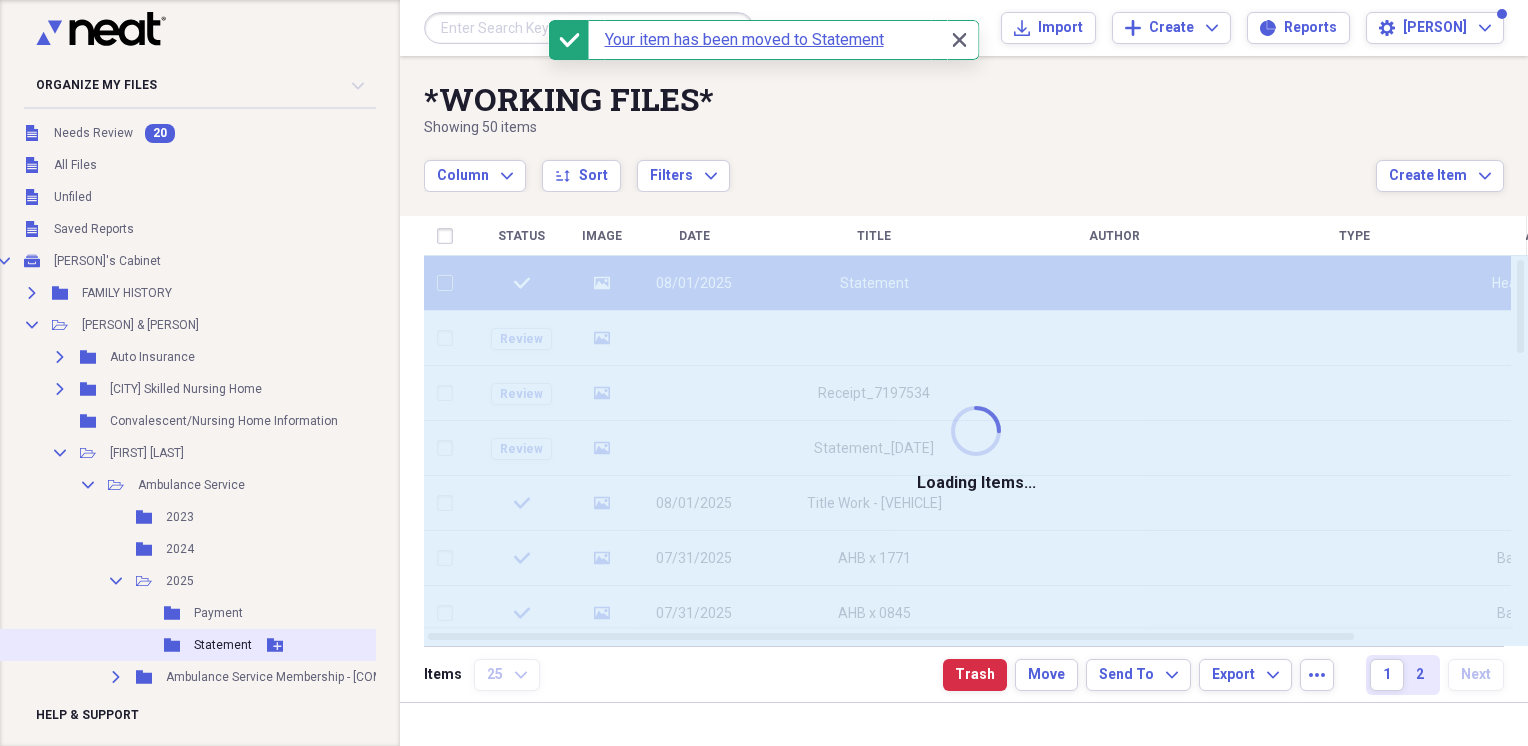 checkbox on "false" 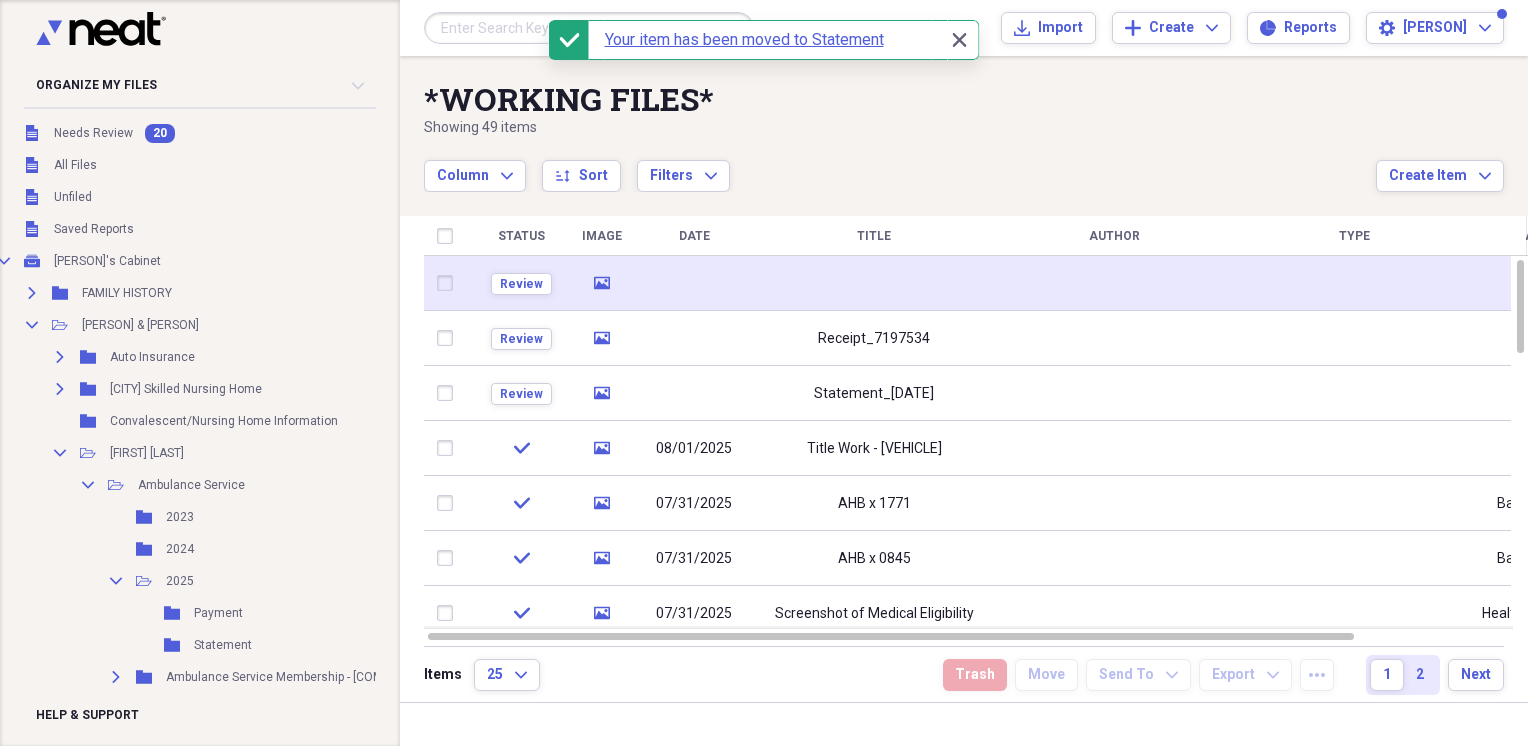 click at bounding box center (874, 283) 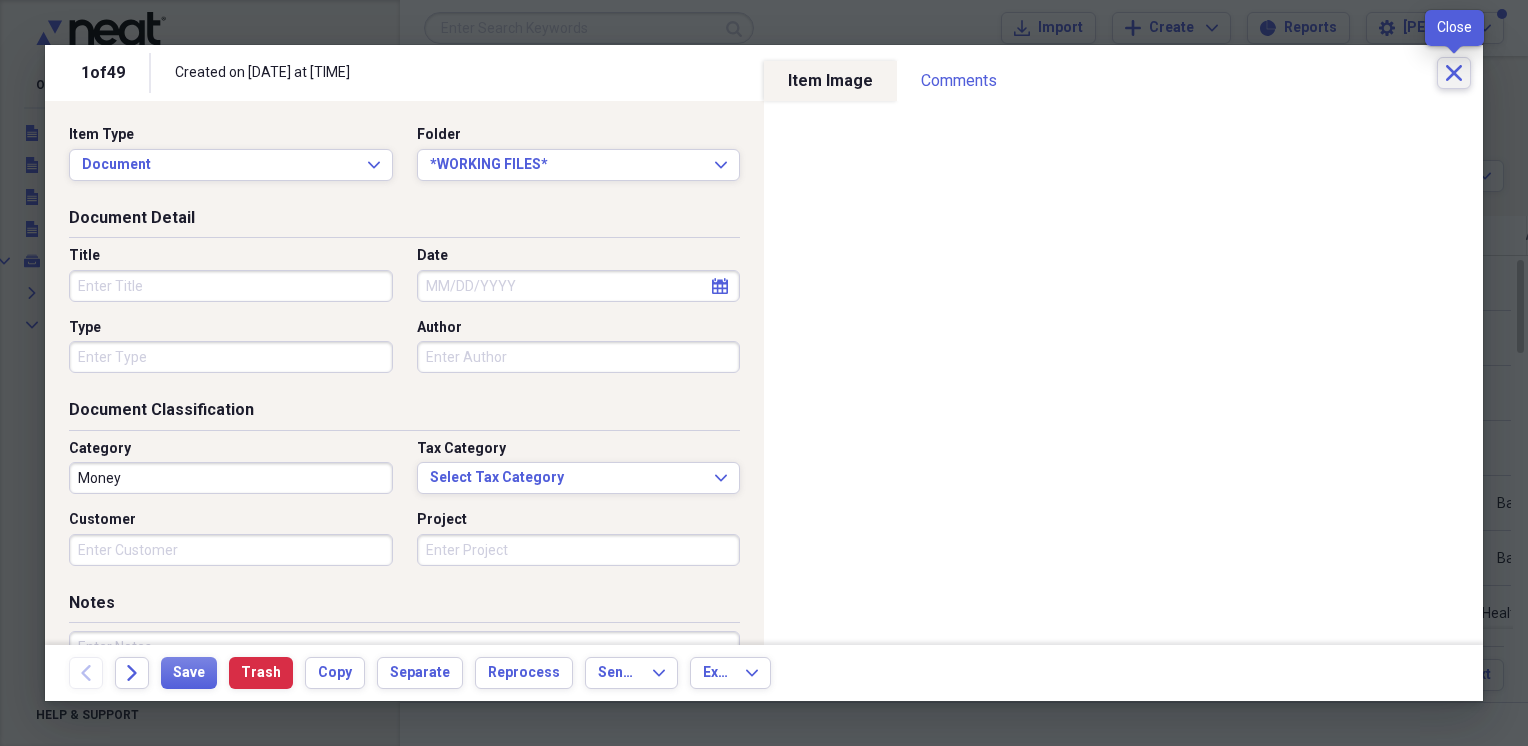click on "Close" at bounding box center [1454, 73] 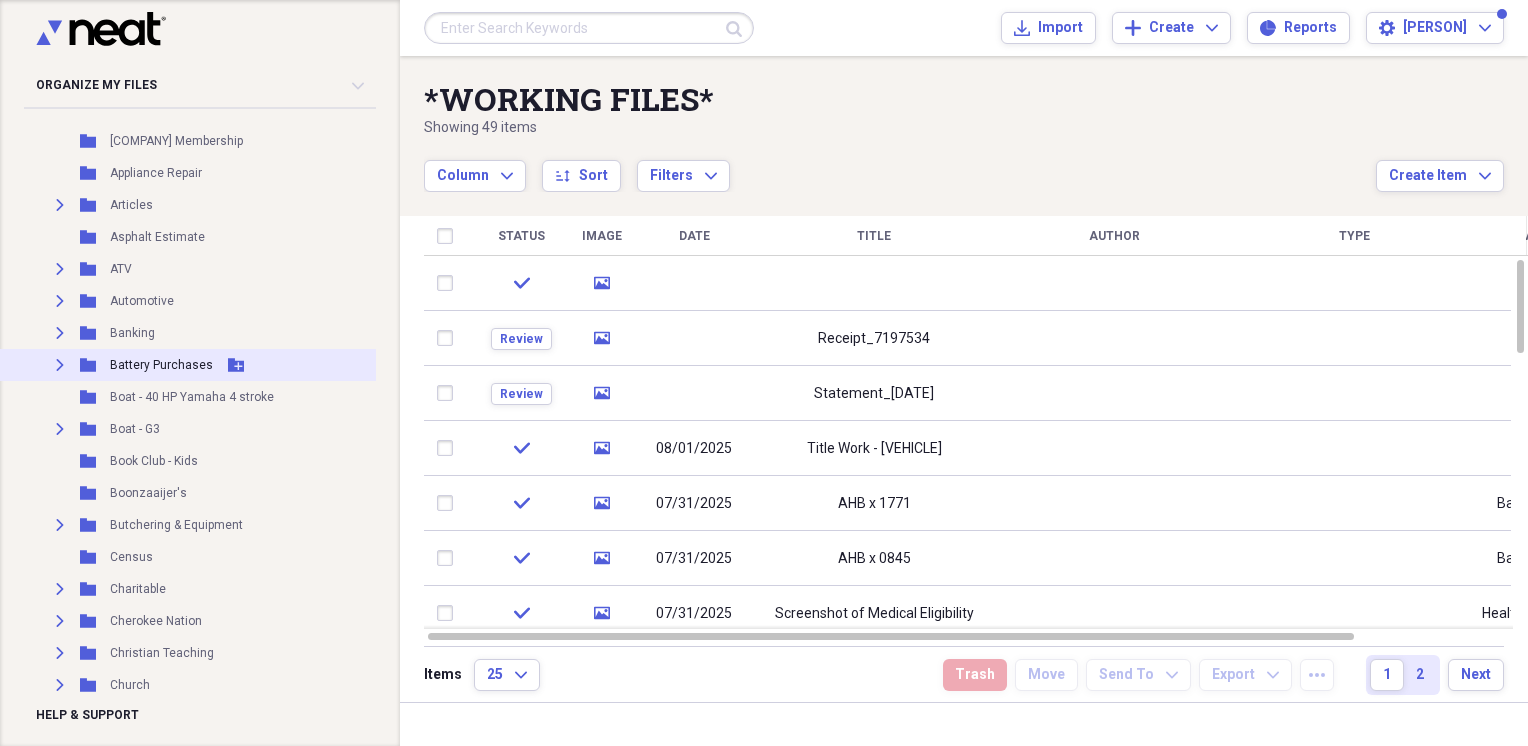 scroll, scrollTop: 3333, scrollLeft: 12, axis: both 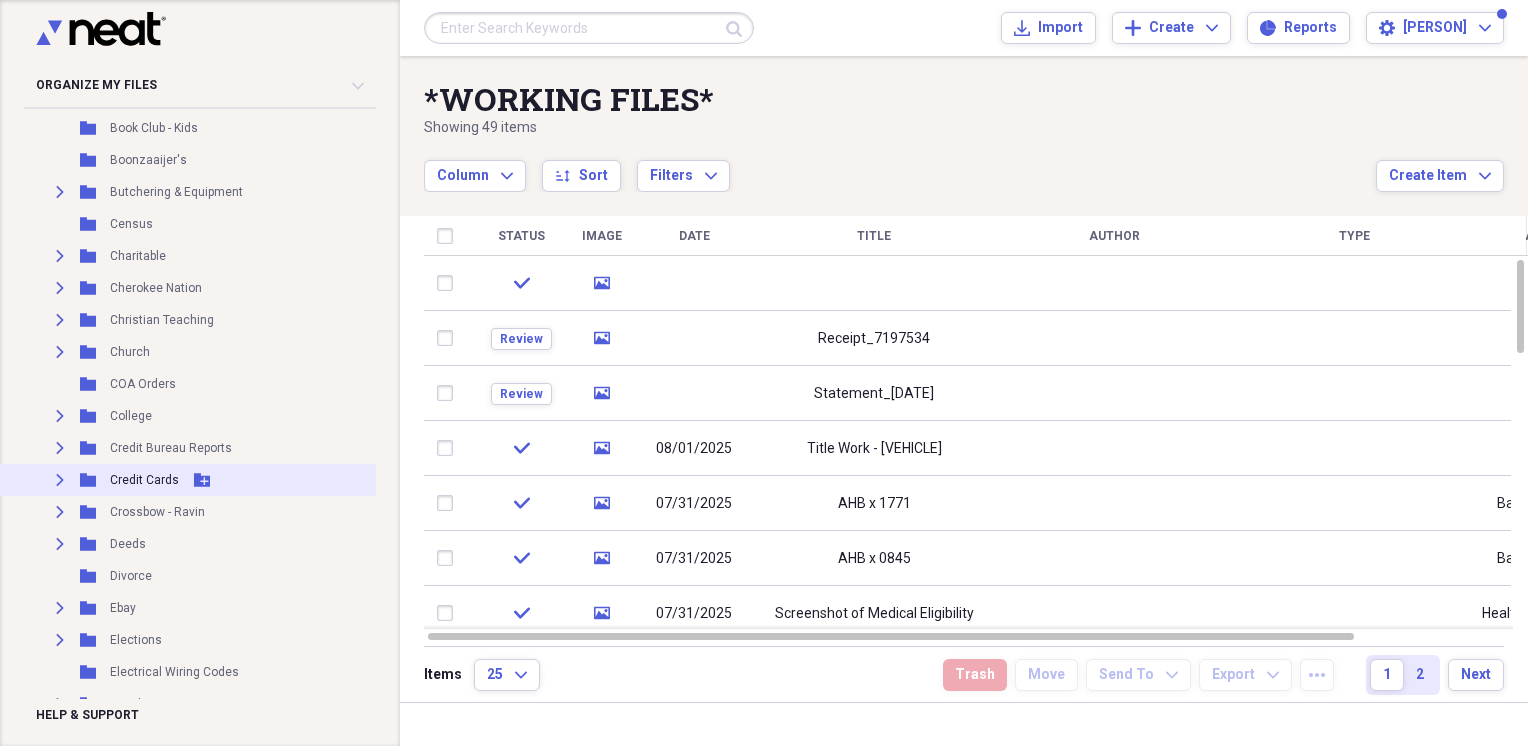 click on "Expand" 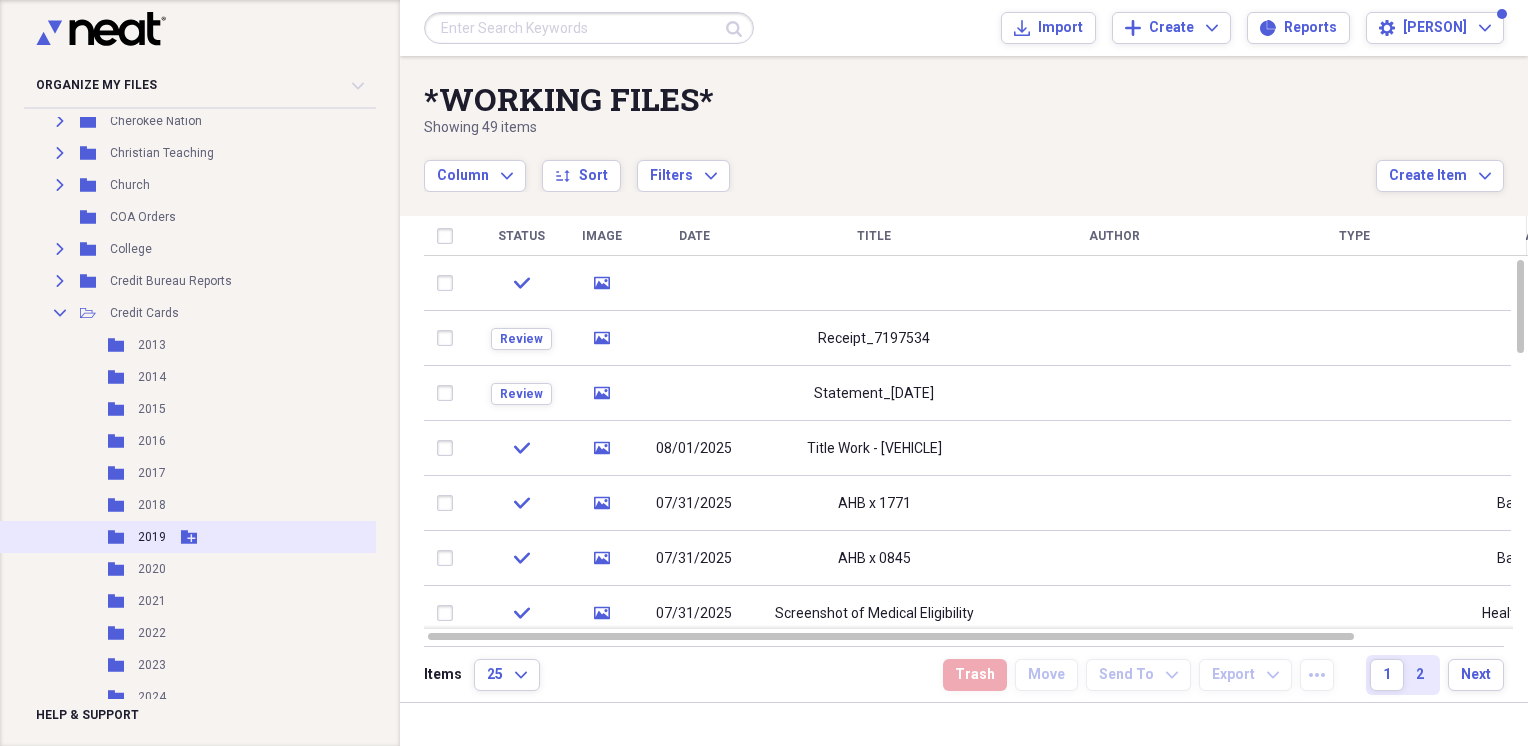 scroll, scrollTop: 3666, scrollLeft: 12, axis: both 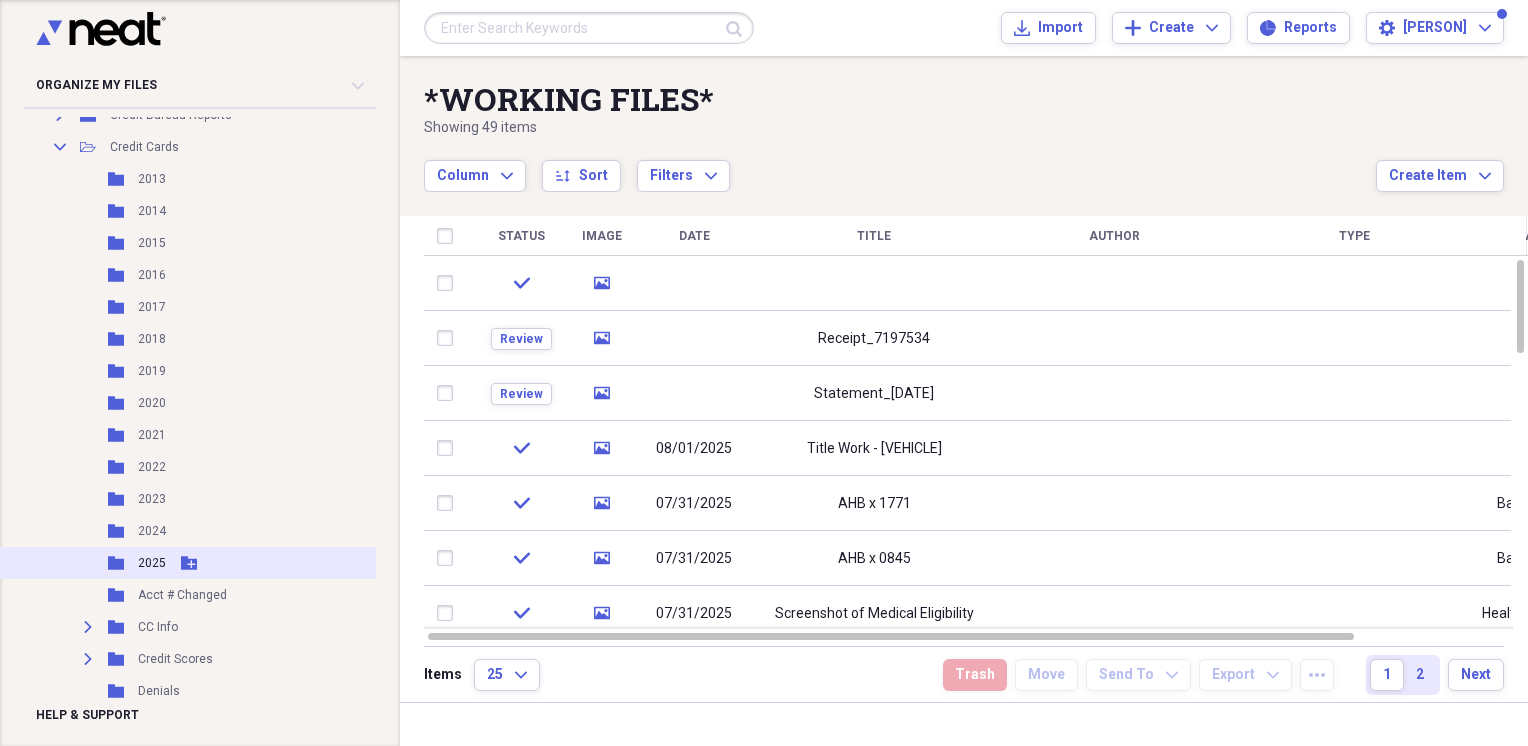 click on "2025" at bounding box center [152, 563] 